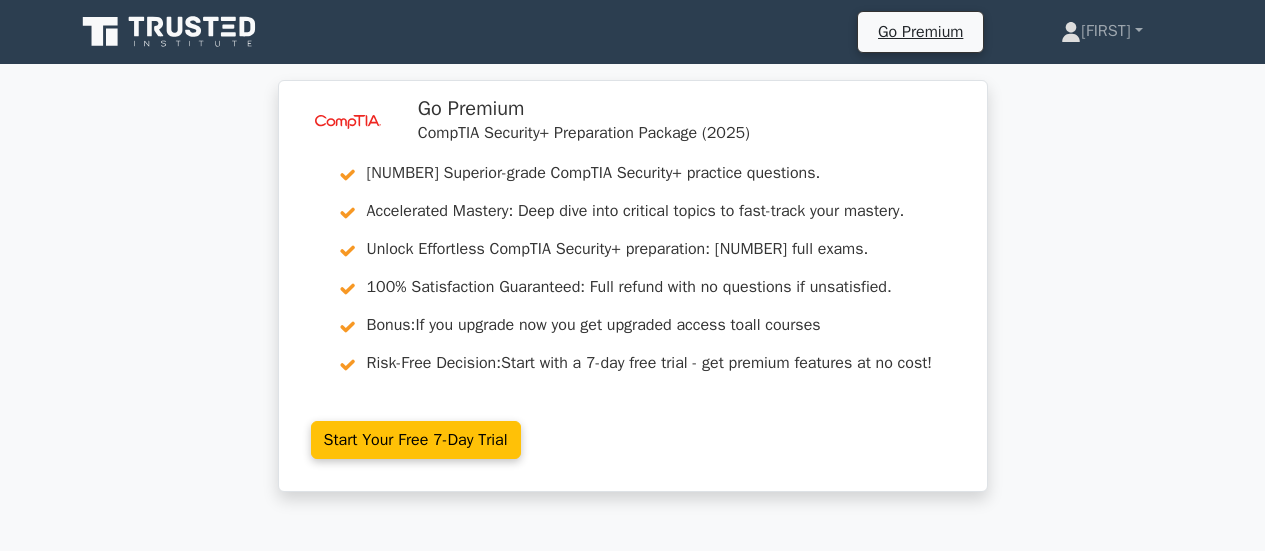 scroll, scrollTop: 0, scrollLeft: 0, axis: both 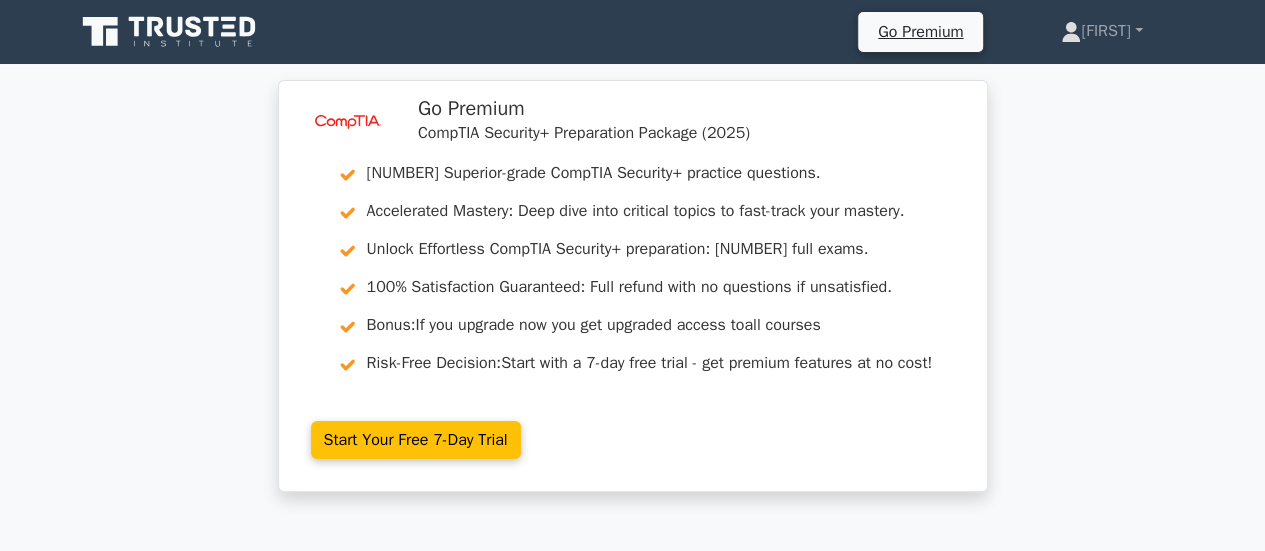 click on "image/svg+xml
Go Premium
CompTIA Security+ Preparation Package (2025)
[NUMBER] Superior-grade  CompTIA Security+ practice questions.
Accelerated Mastery: Deep dive into critical topics to fast-track your mastery." at bounding box center (632, 298) 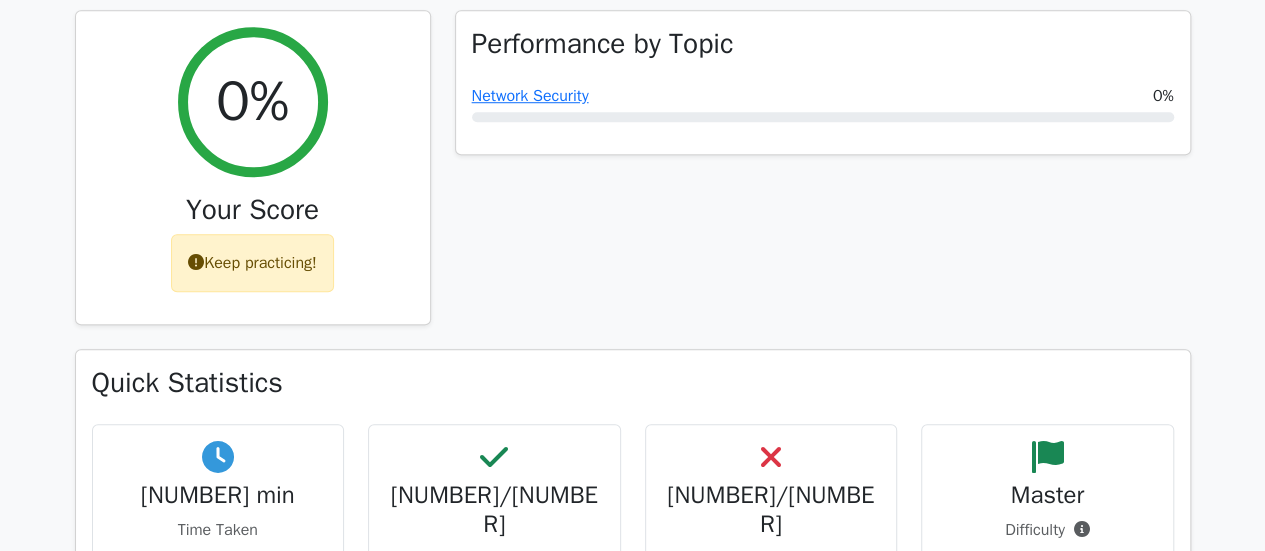 scroll, scrollTop: 680, scrollLeft: 0, axis: vertical 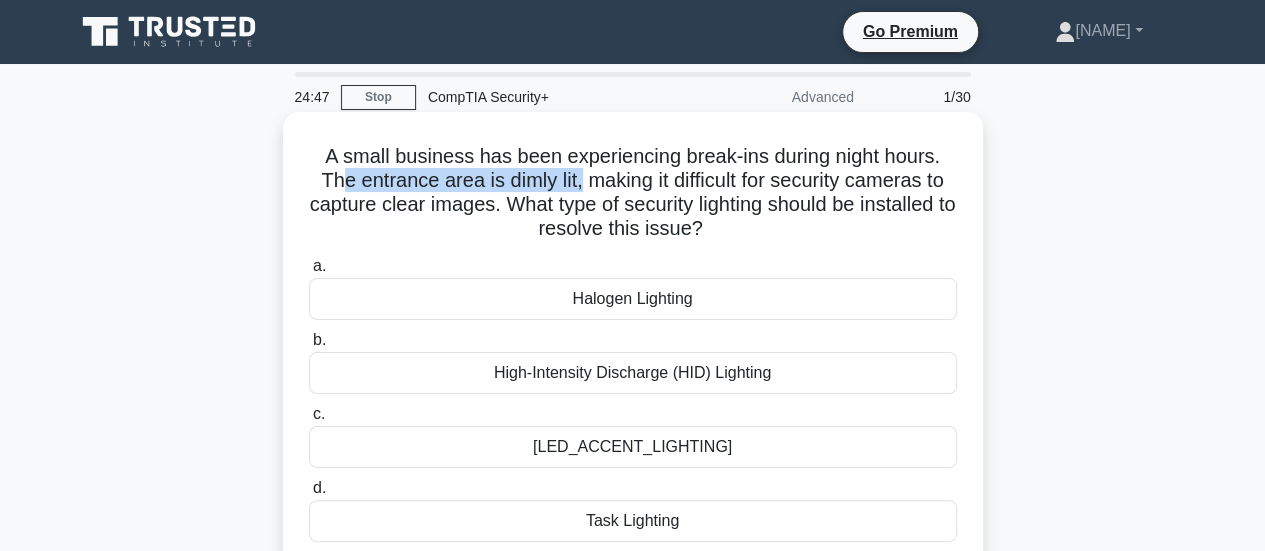 drag, startPoint x: 336, startPoint y: 181, endPoint x: 578, endPoint y: 191, distance: 242.20653 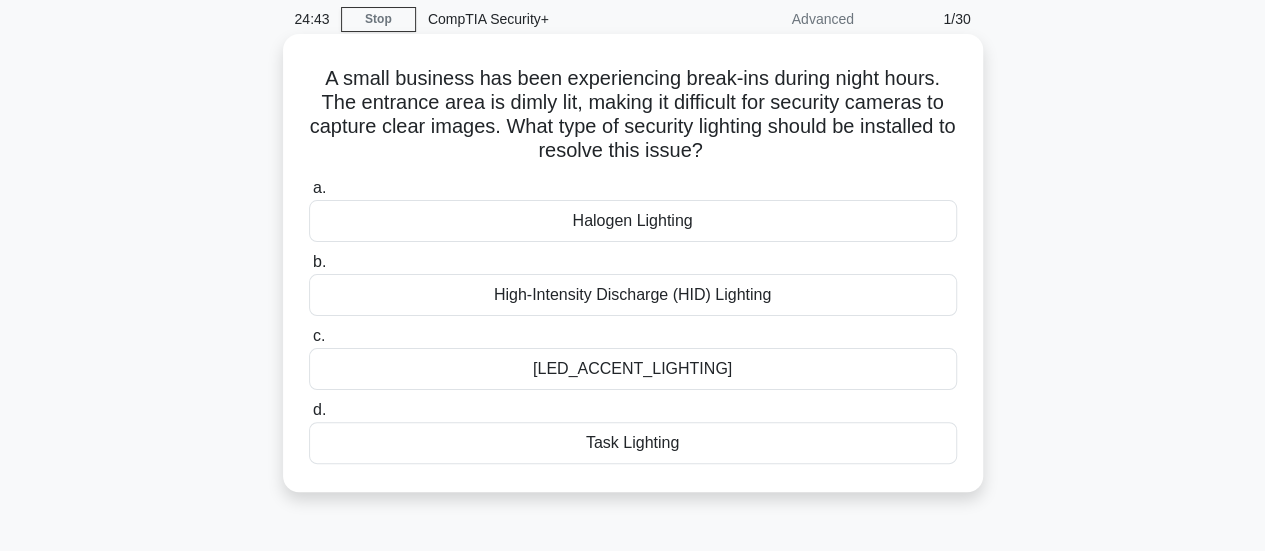 scroll, scrollTop: 80, scrollLeft: 0, axis: vertical 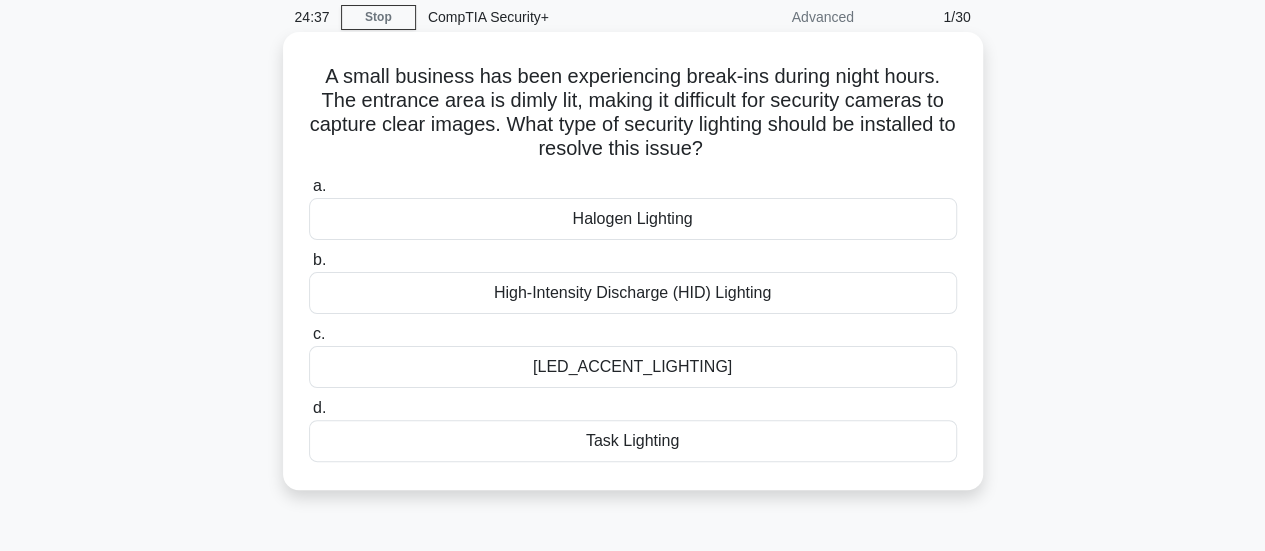 click on "Halogen Lighting" at bounding box center [633, 219] 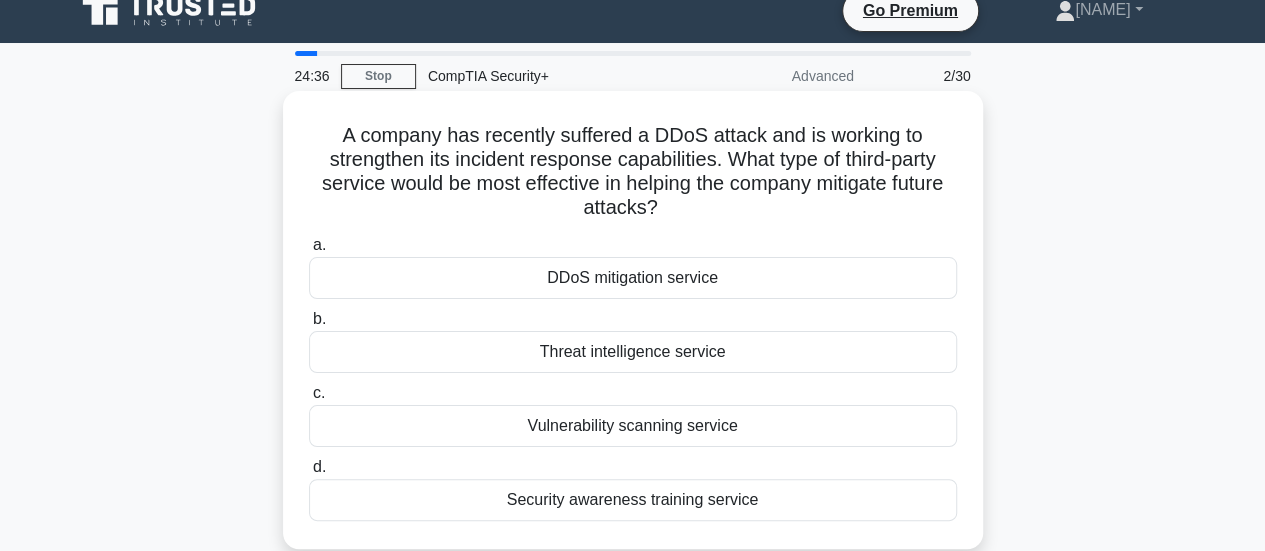 scroll, scrollTop: 0, scrollLeft: 0, axis: both 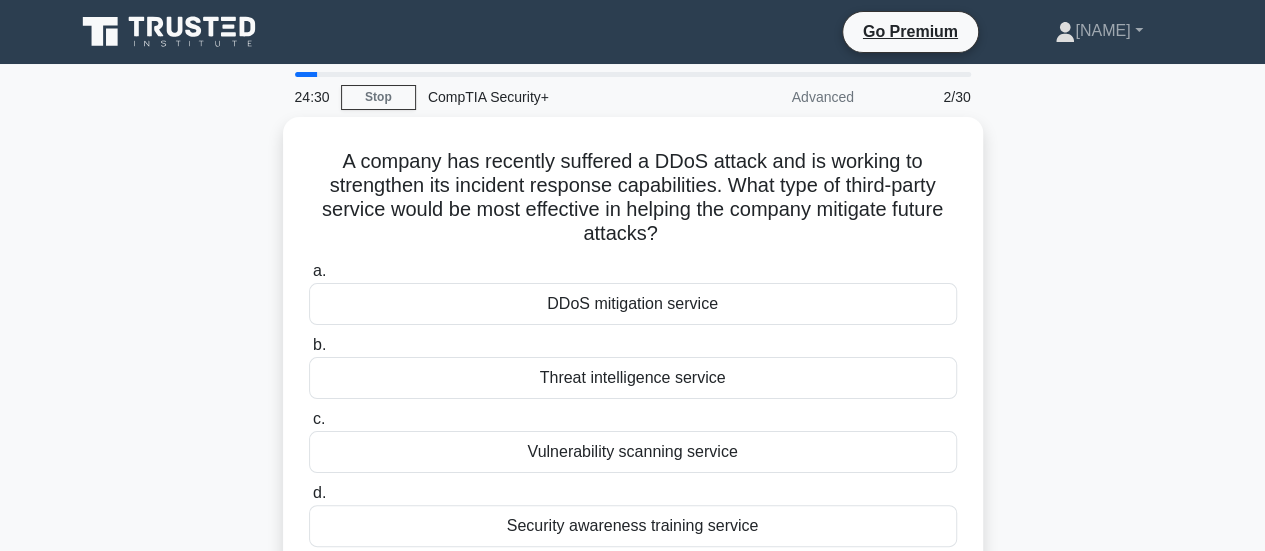 click on "A company has recently suffered a DDoS attack and is working to strengthen its incident response capabilities. What type of third-party service would be most effective in helping the company mitigate future attacks? a. DDoS mitigation service" at bounding box center [633, 358] 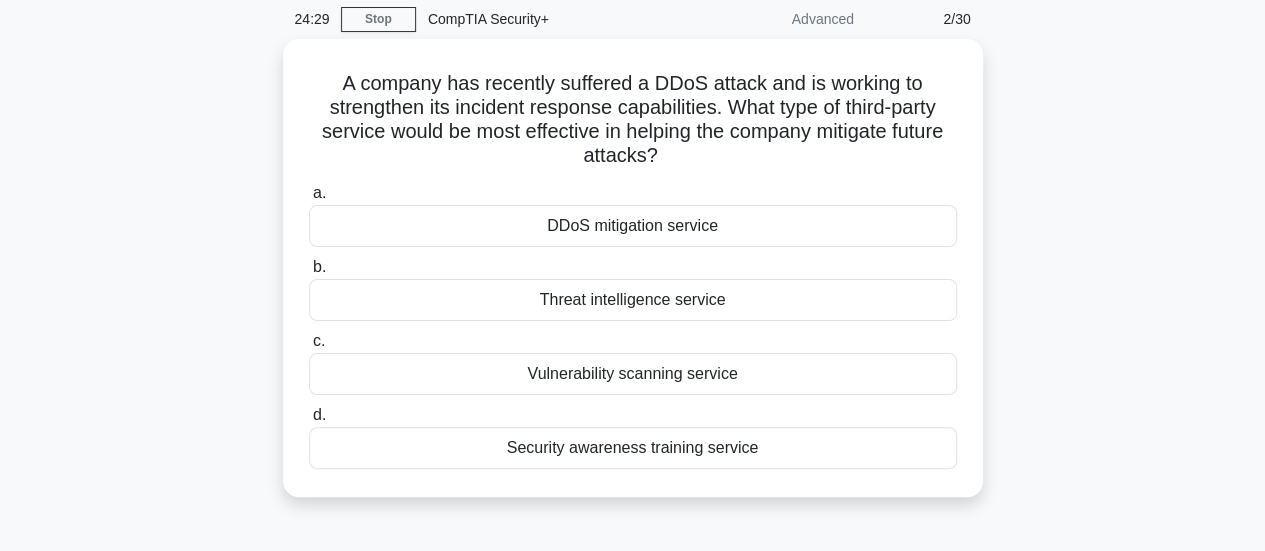 scroll, scrollTop: 80, scrollLeft: 0, axis: vertical 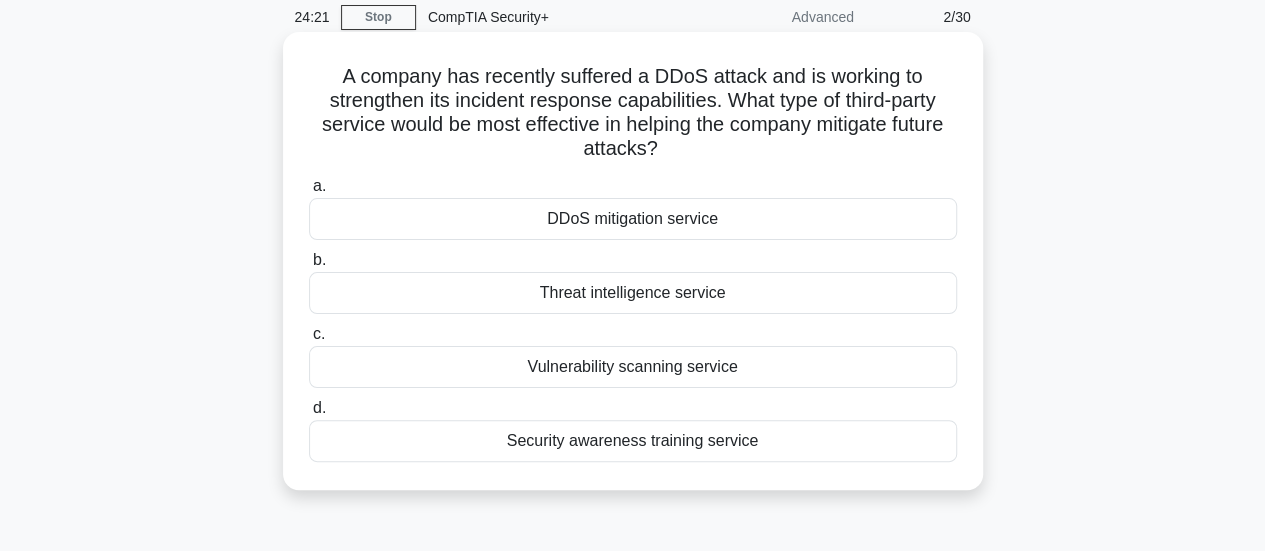 drag, startPoint x: 540, startPoint y: 87, endPoint x: 742, endPoint y: 151, distance: 211.8962 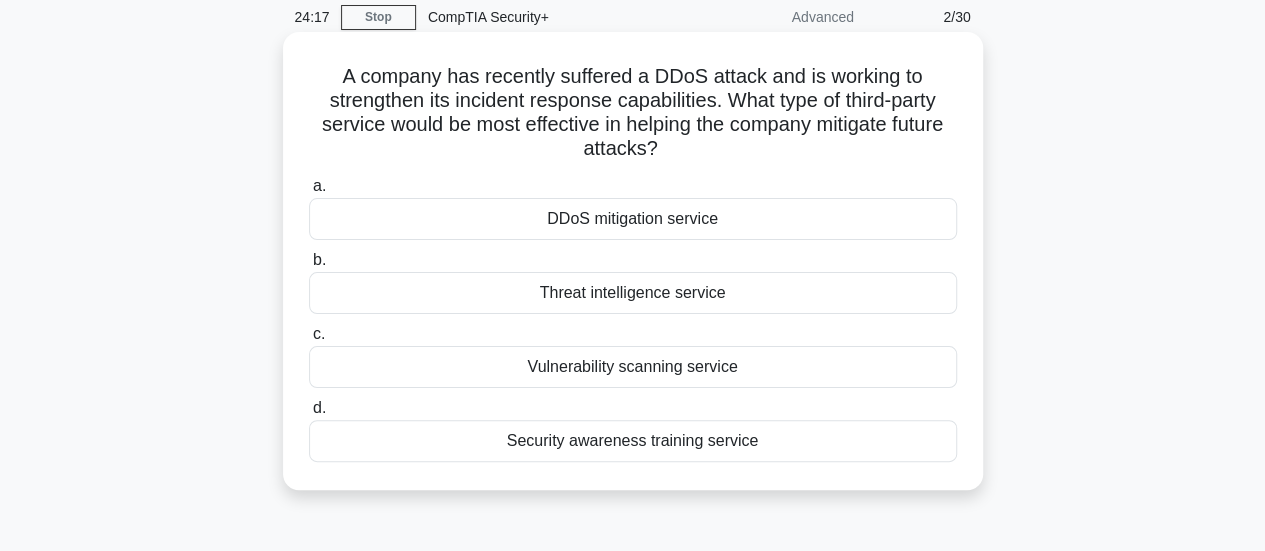 click on "A company has recently suffered a DDoS attack and is working to strengthen its incident response capabilities. What type of third-party service would be most effective in helping the company mitigate future attacks?" at bounding box center (633, 113) 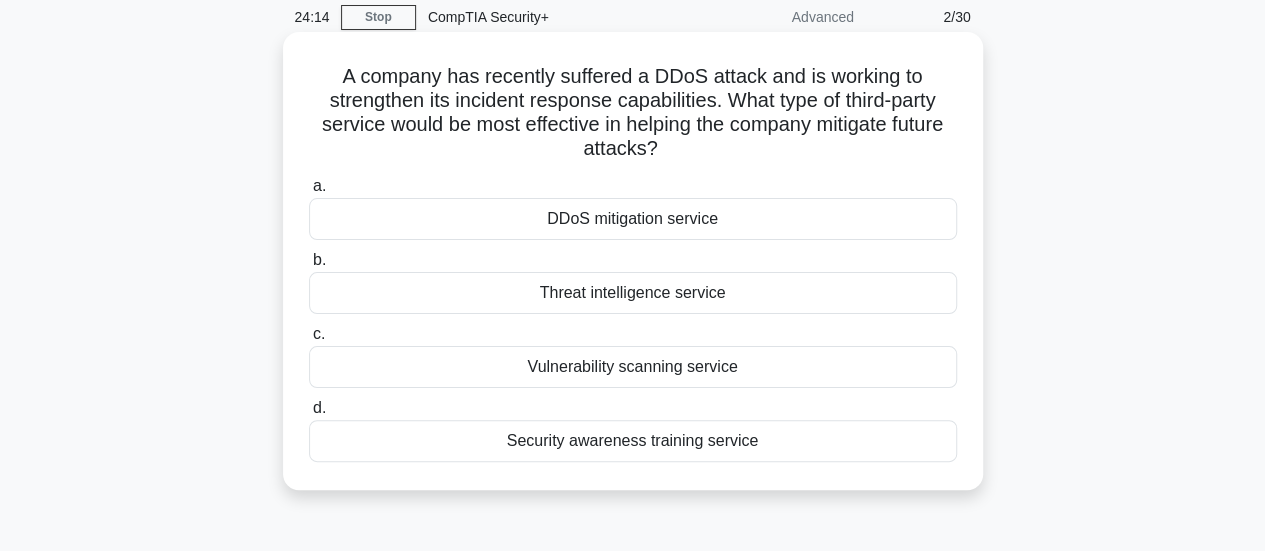 click on "DDoS mitigation service" at bounding box center [633, 219] 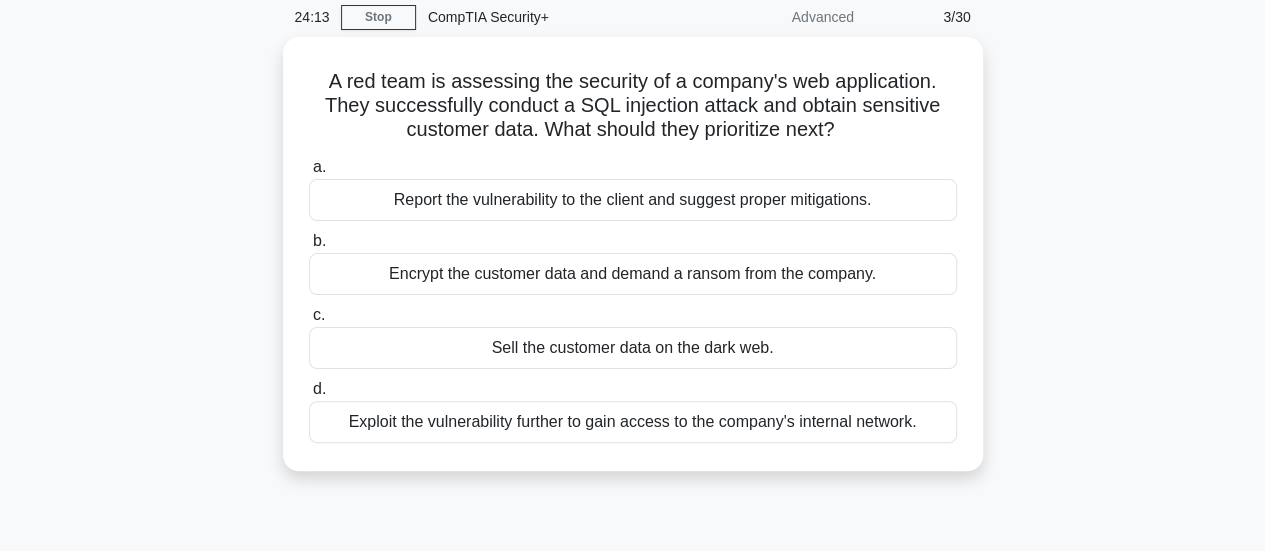 scroll, scrollTop: 0, scrollLeft: 0, axis: both 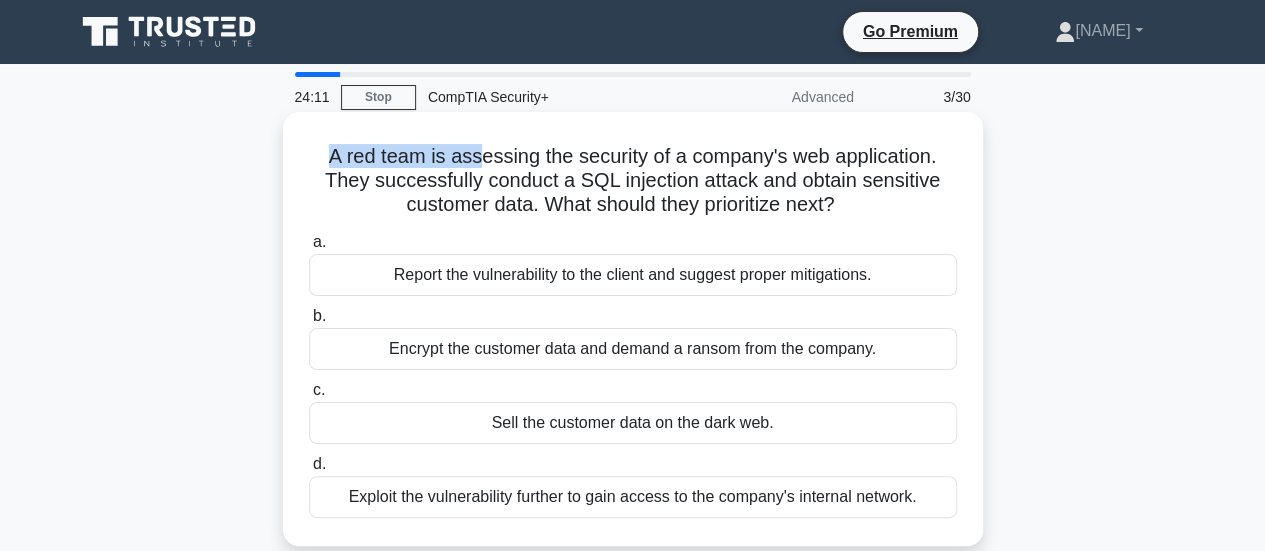drag, startPoint x: 318, startPoint y: 148, endPoint x: 478, endPoint y: 157, distance: 160.25293 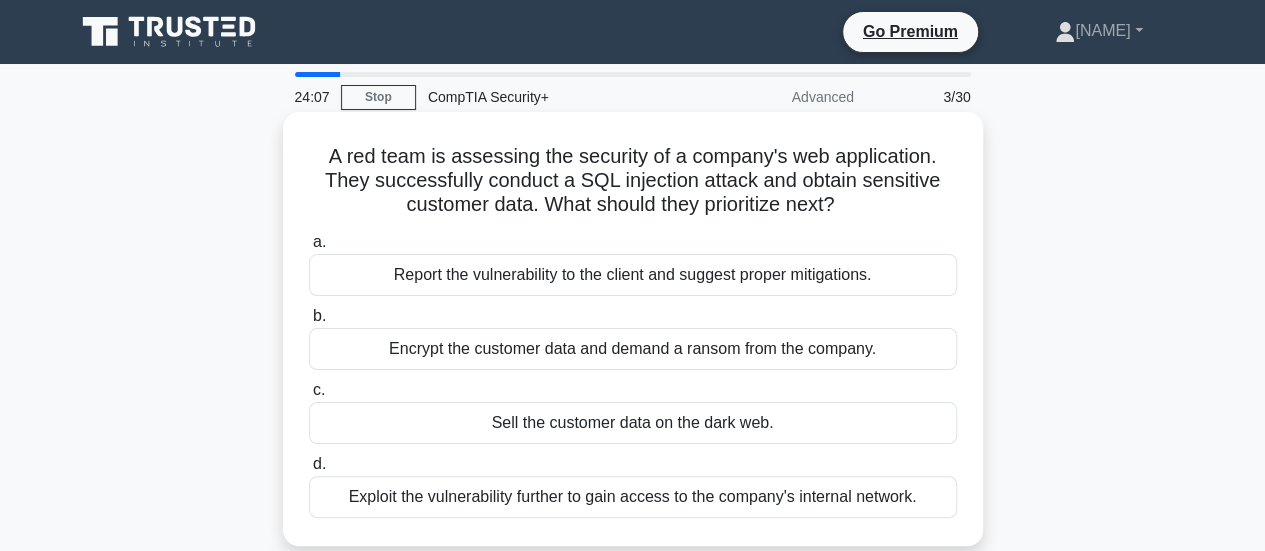 click on "A red team is assessing the security of a company's web application. They successfully conduct a SQL injection attack and obtain sensitive customer data. What should they prioritize next?
.spinner_0XTQ{transform-origin:center;animation:spinner_y6GP .75s linear infinite}@keyframes spinner_y6GP{100%{transform:rotate(360deg)}}" at bounding box center [633, 181] 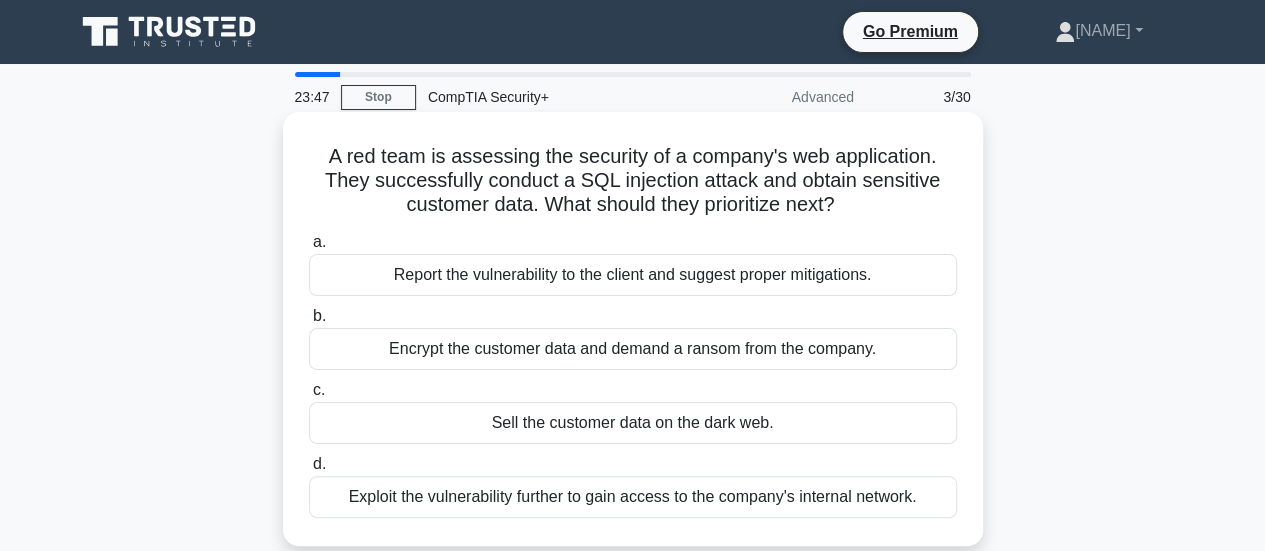 drag, startPoint x: 423, startPoint y: 156, endPoint x: 853, endPoint y: 212, distance: 433.63116 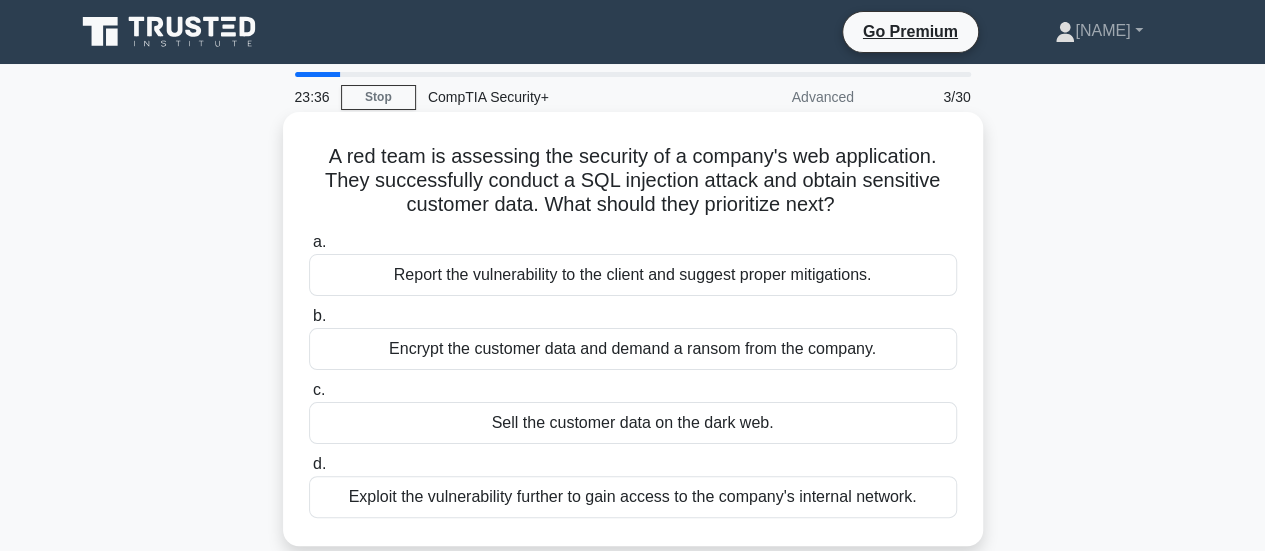 click on ".spinner_0XTQ{transform-origin:center;animation:spinner_y6GP .75s linear infinite}@keyframes spinner_y6GP{100%{transform:rotate(360deg)}}" at bounding box center (847, 206) 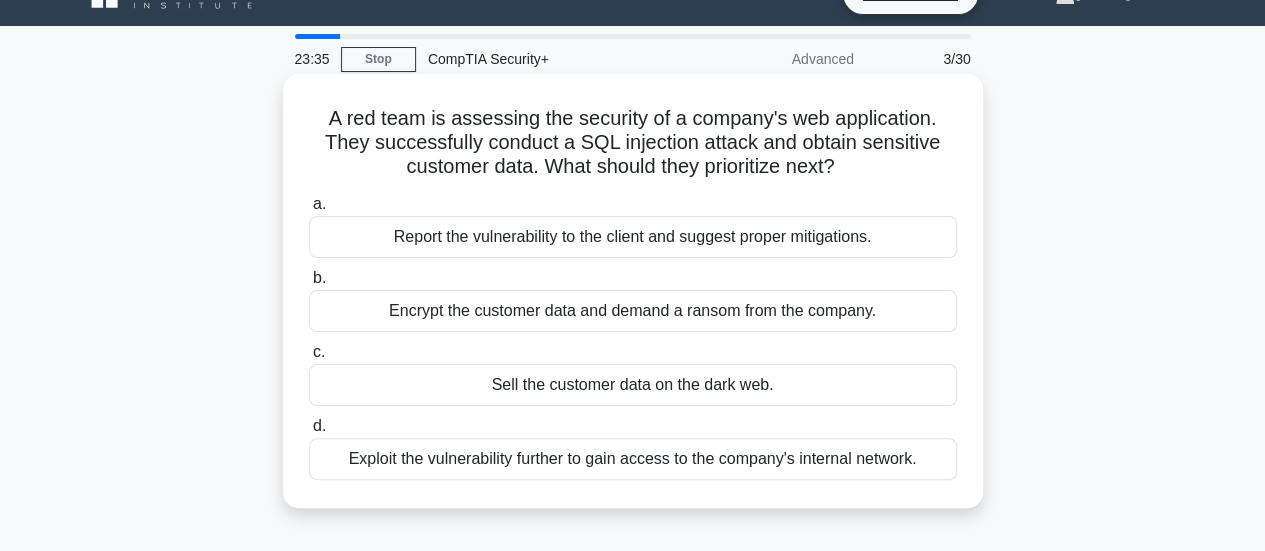 scroll, scrollTop: 40, scrollLeft: 0, axis: vertical 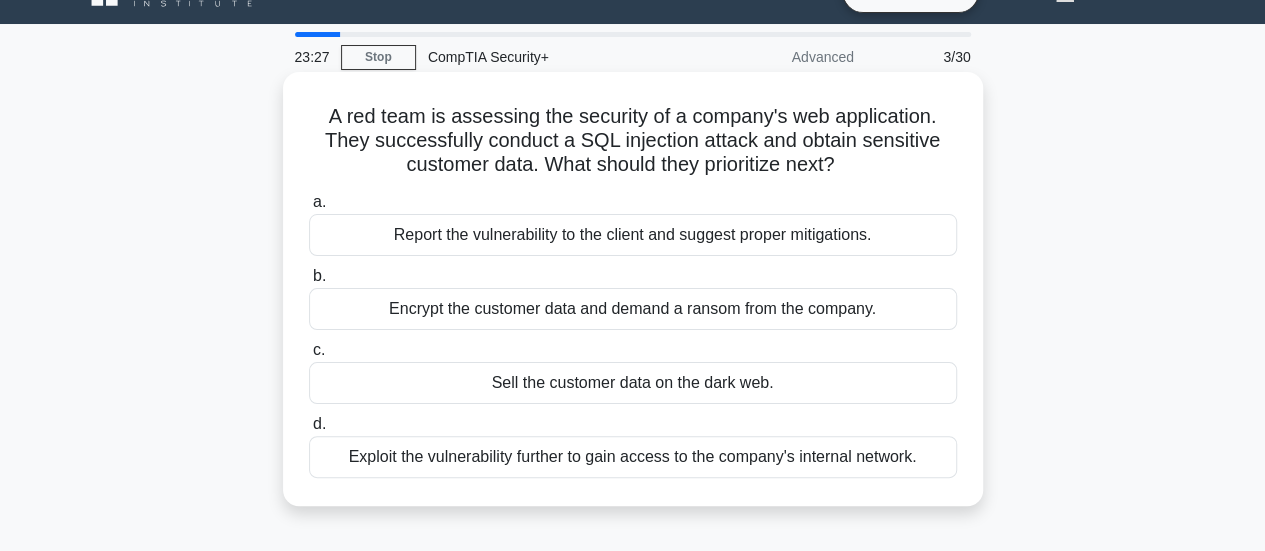 click on "Exploit the vulnerability further to gain access to the company's internal network." at bounding box center [633, 457] 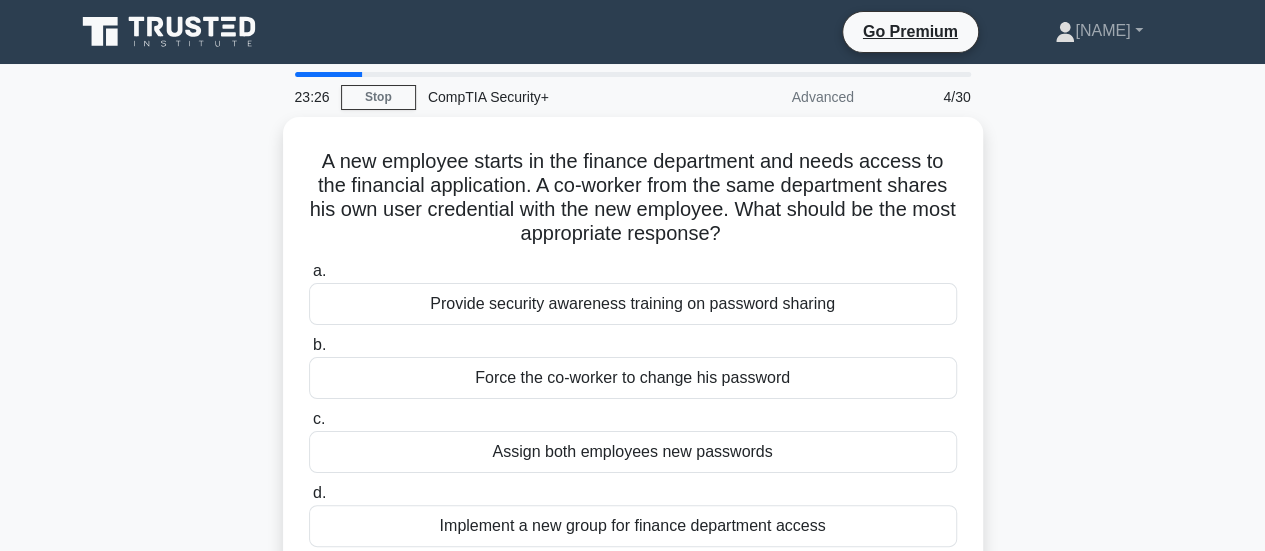 scroll, scrollTop: 0, scrollLeft: 0, axis: both 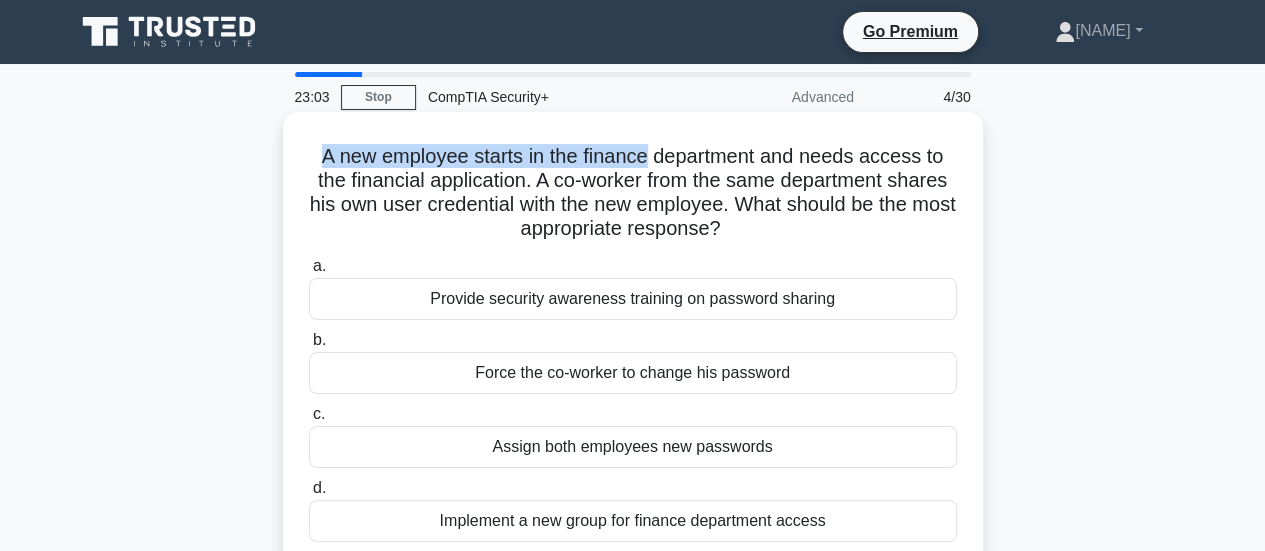 drag, startPoint x: 304, startPoint y: 161, endPoint x: 645, endPoint y: 159, distance: 341.00586 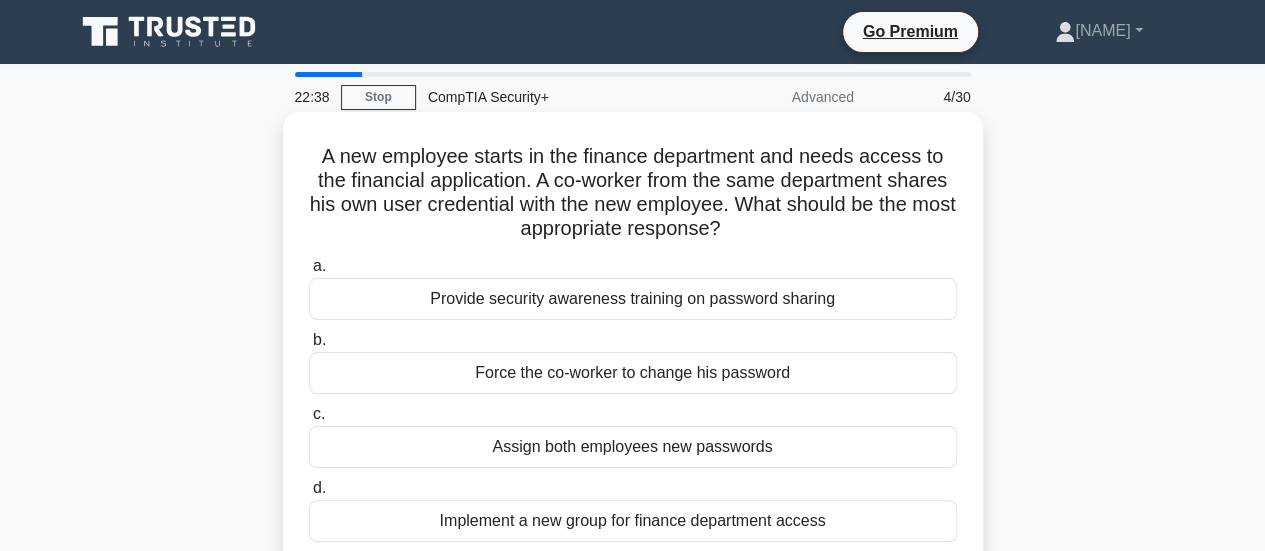 click on "A new employee starts in the finance department and needs access to the financial application. A co-worker from the same department shares his own user credential with the new employee. What should be the most appropriate response?
.spinner_0XTQ{transform-origin:center;animation:spinner_y6GP .75s linear infinite}@keyframes spinner_y6GP{100%{transform:rotate(360deg)}}" at bounding box center (633, 193) 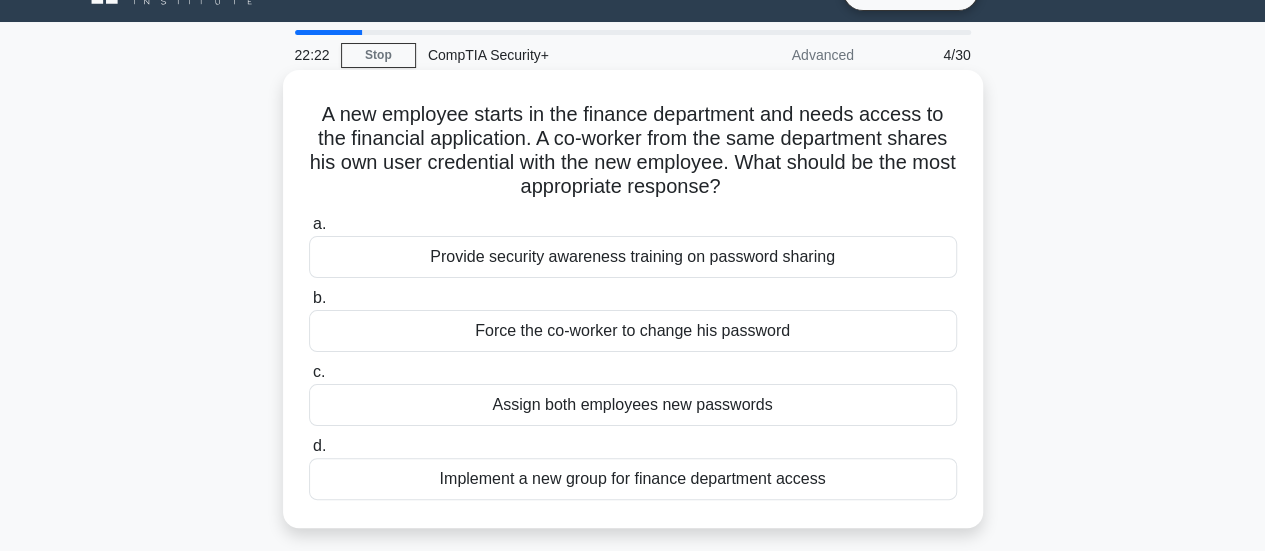 scroll, scrollTop: 40, scrollLeft: 0, axis: vertical 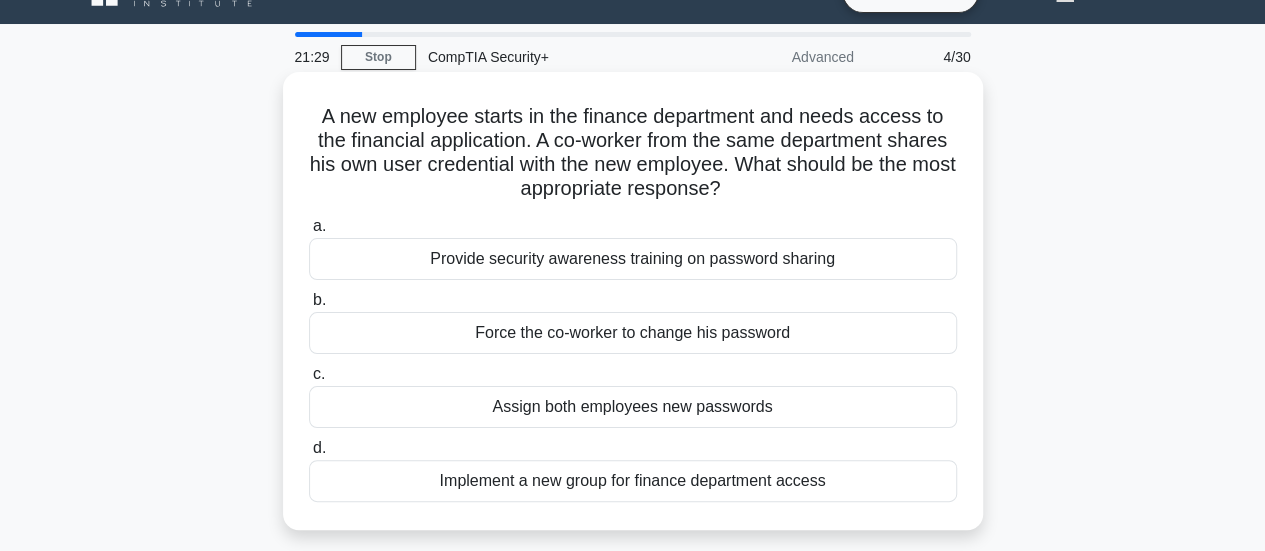 click on "Provide security awareness training on password sharing" at bounding box center (633, 259) 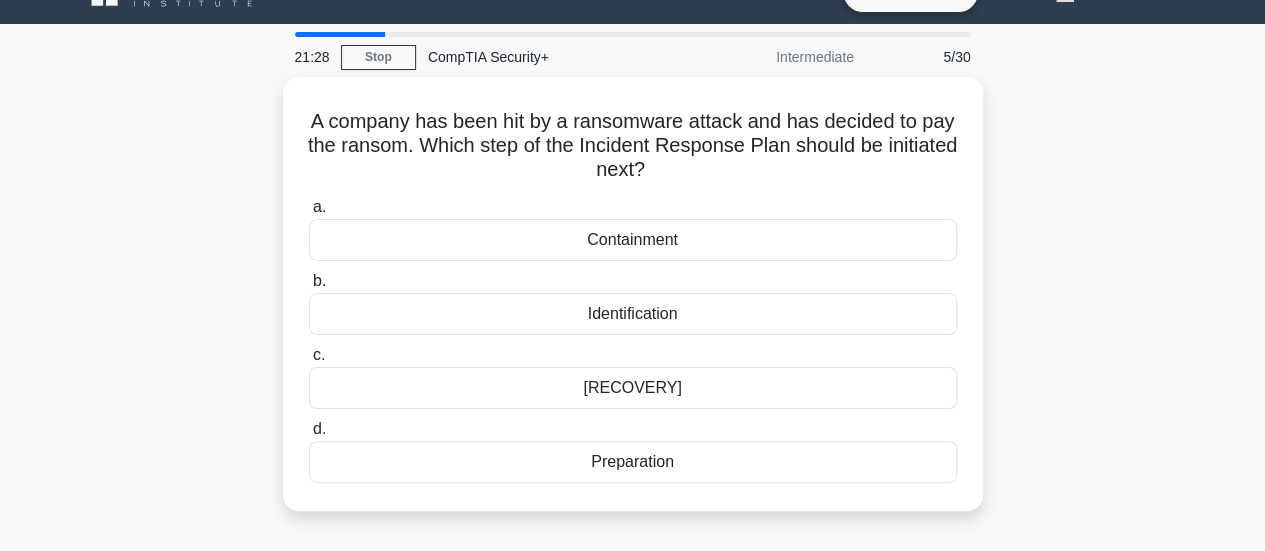 scroll, scrollTop: 0, scrollLeft: 0, axis: both 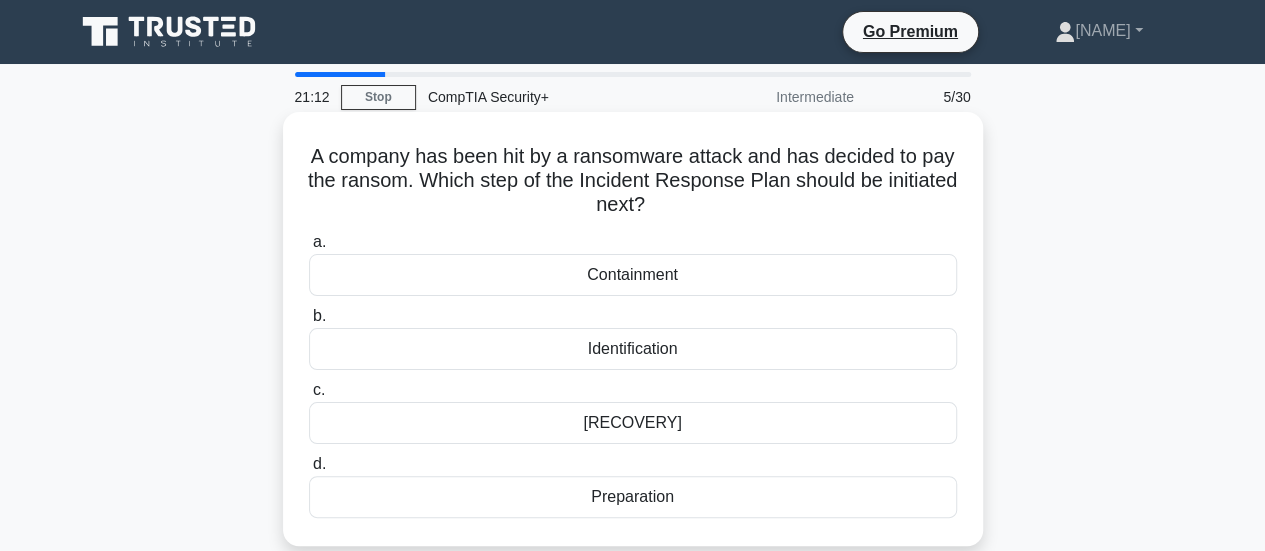 click on "[RECOVERY]" at bounding box center (633, 423) 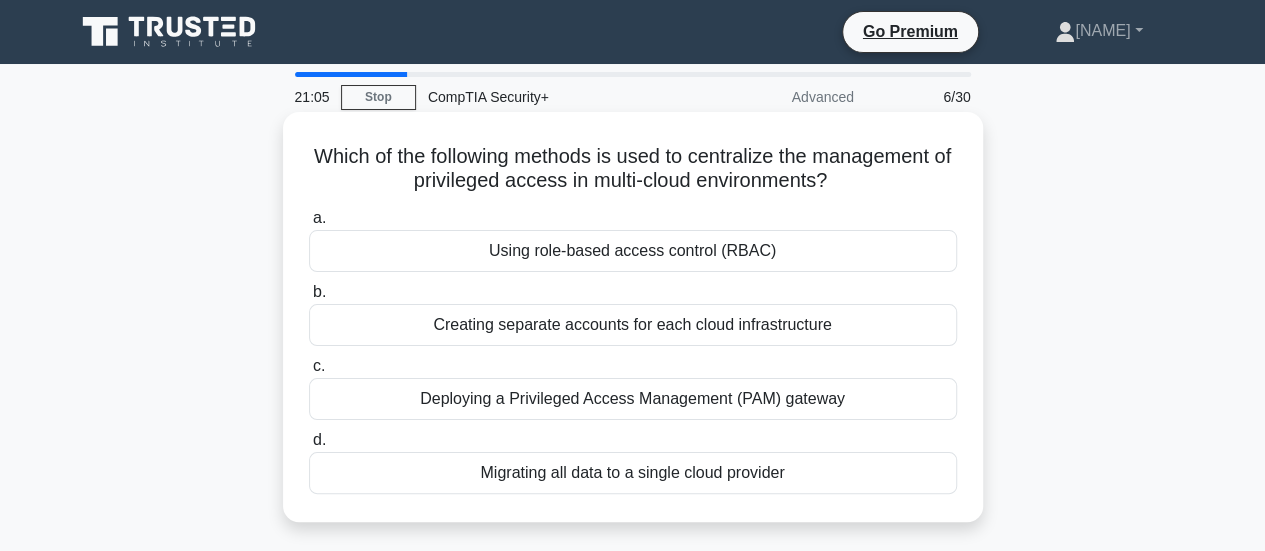 drag, startPoint x: 384, startPoint y: 161, endPoint x: 846, endPoint y: 185, distance: 462.62296 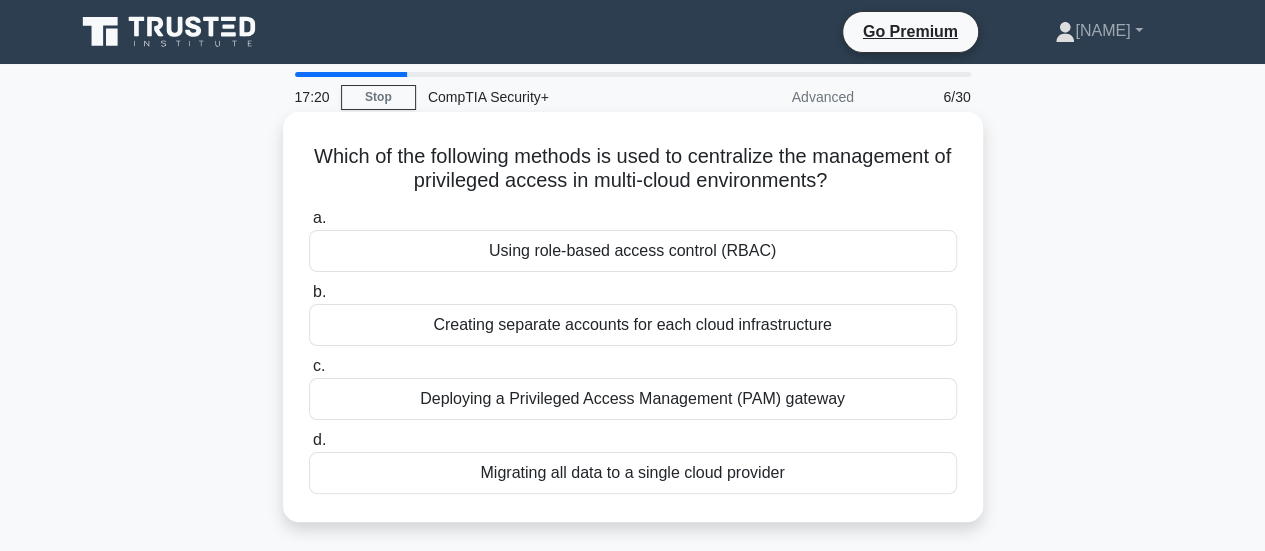 click on "Deploying a Privileged Access Management (PAM) gateway" at bounding box center [633, 399] 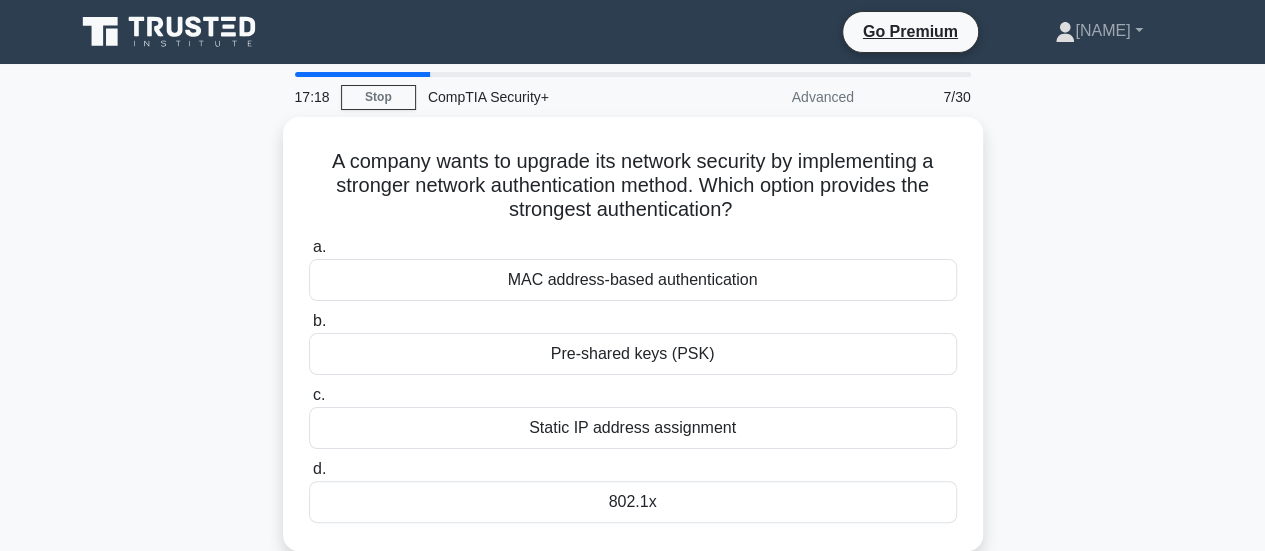 click on "A company wants to upgrade its network security by implementing a stronger network authentication method. Which option provides the strongest authentication?
.spinner_0XTQ{transform-origin:center;animation:spinner_y6GP .75s linear infinite}@keyframes spinner_y6GP{100%{transform:rotate(360deg)}}
a.
MAC address-based authentication
b. c. d." at bounding box center [633, 346] 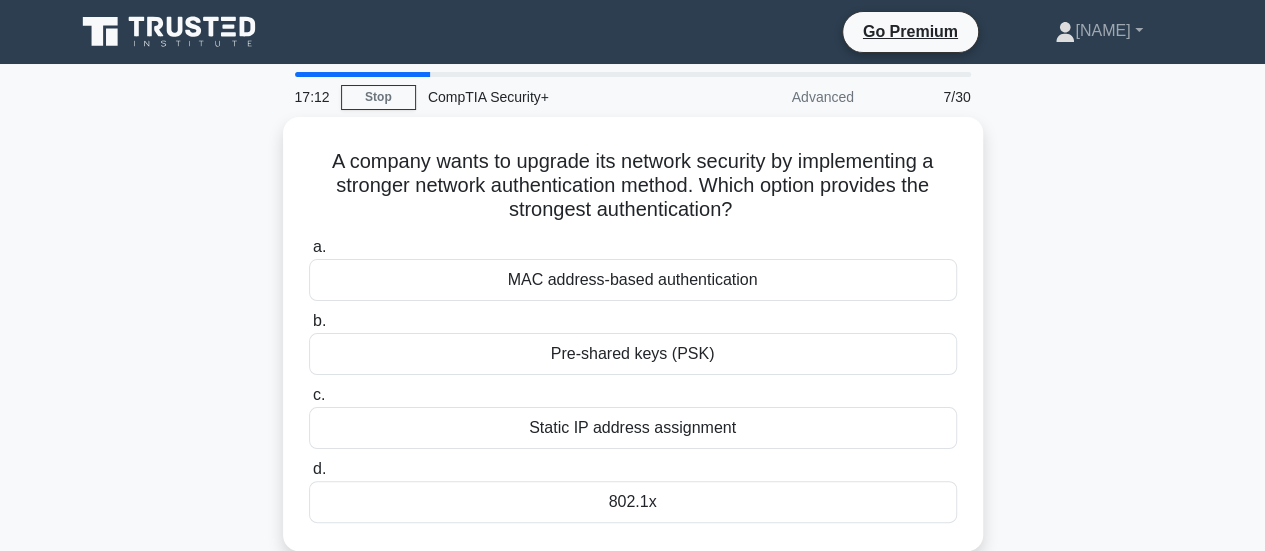 scroll, scrollTop: 40, scrollLeft: 0, axis: vertical 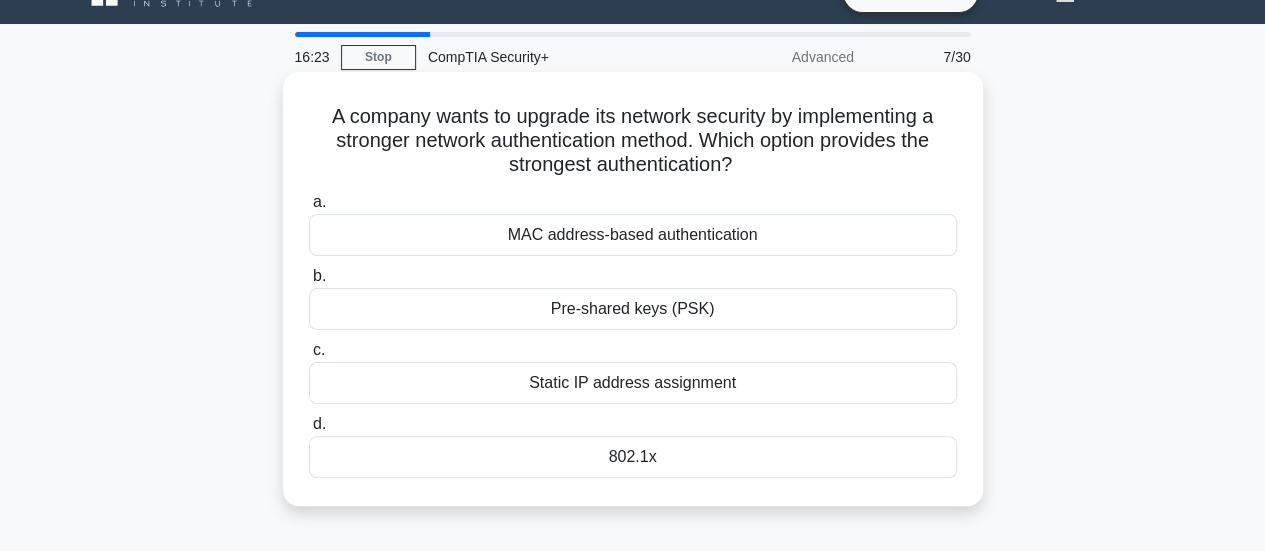 click on "802.1x" at bounding box center [633, 457] 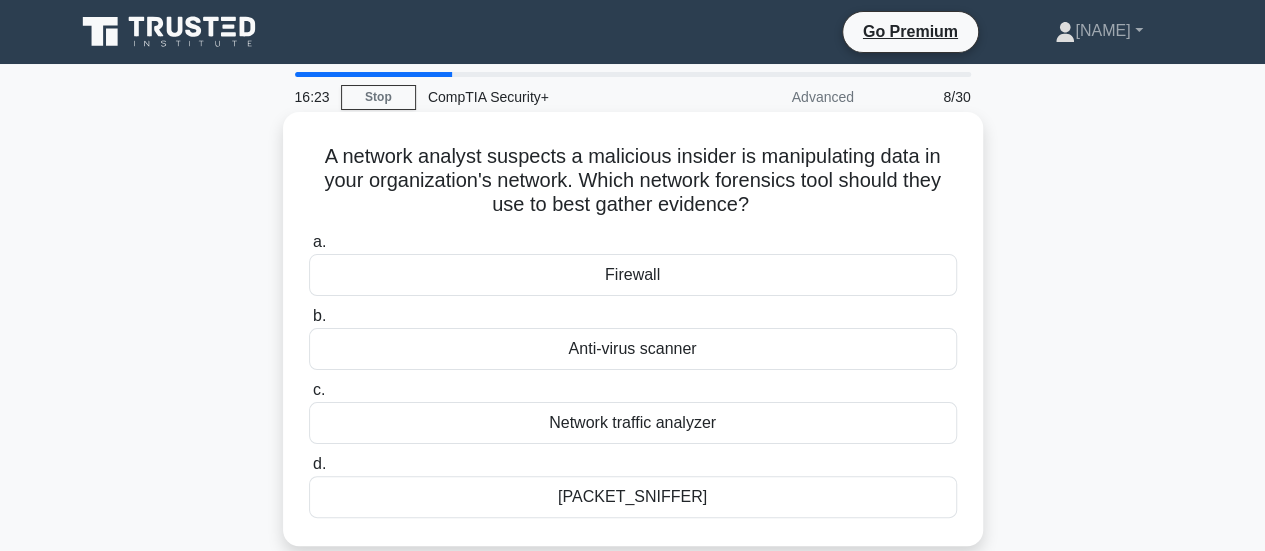 scroll, scrollTop: 0, scrollLeft: 0, axis: both 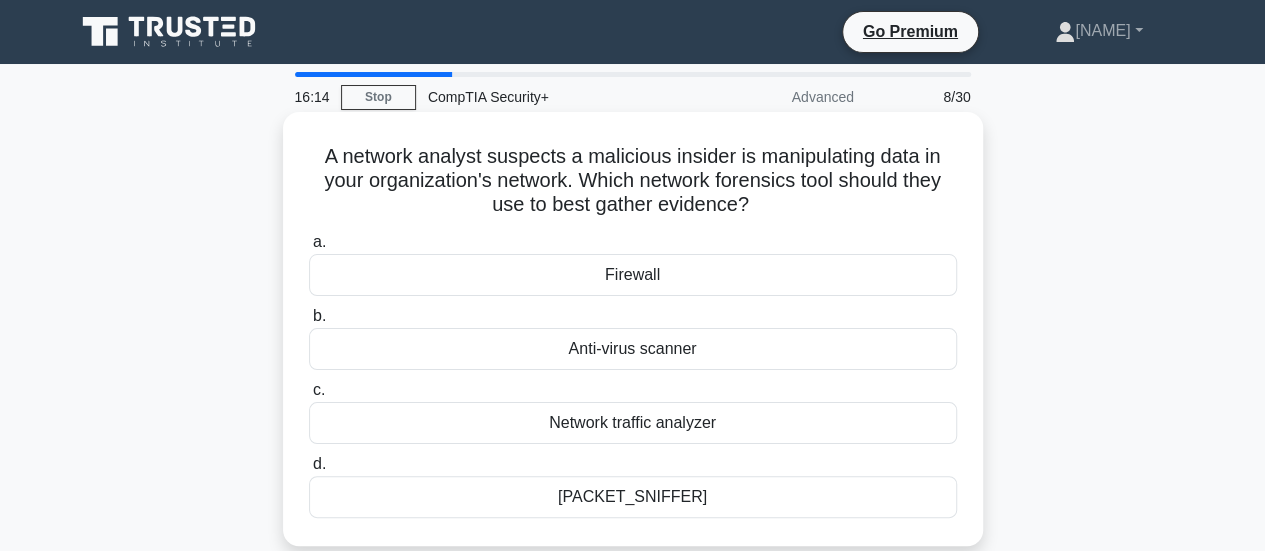 drag, startPoint x: 388, startPoint y: 145, endPoint x: 866, endPoint y: 212, distance: 482.67276 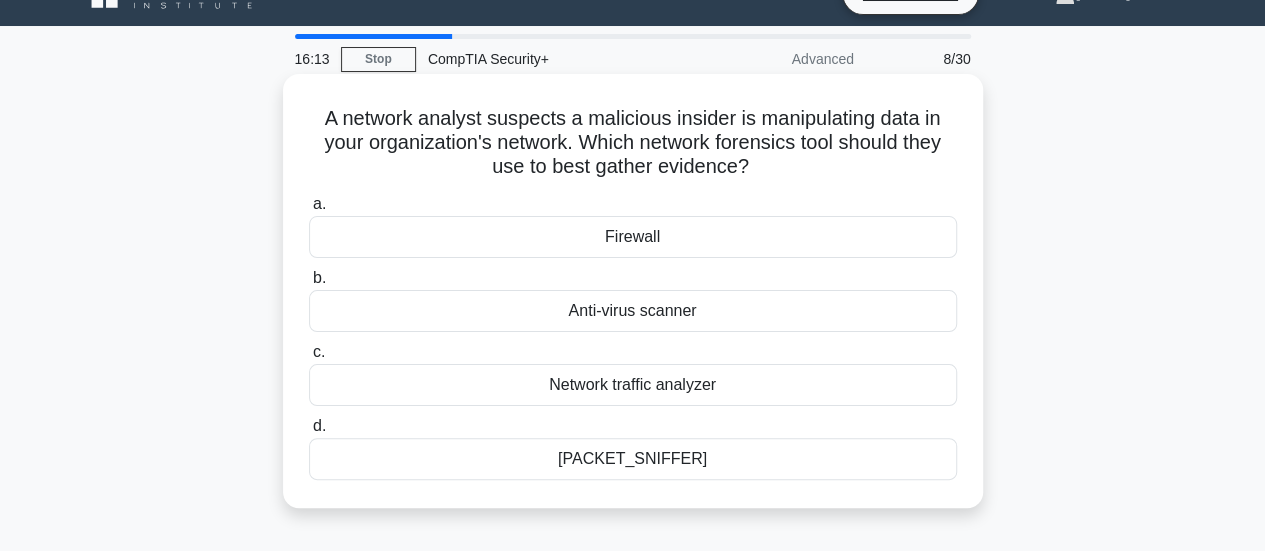 scroll, scrollTop: 40, scrollLeft: 0, axis: vertical 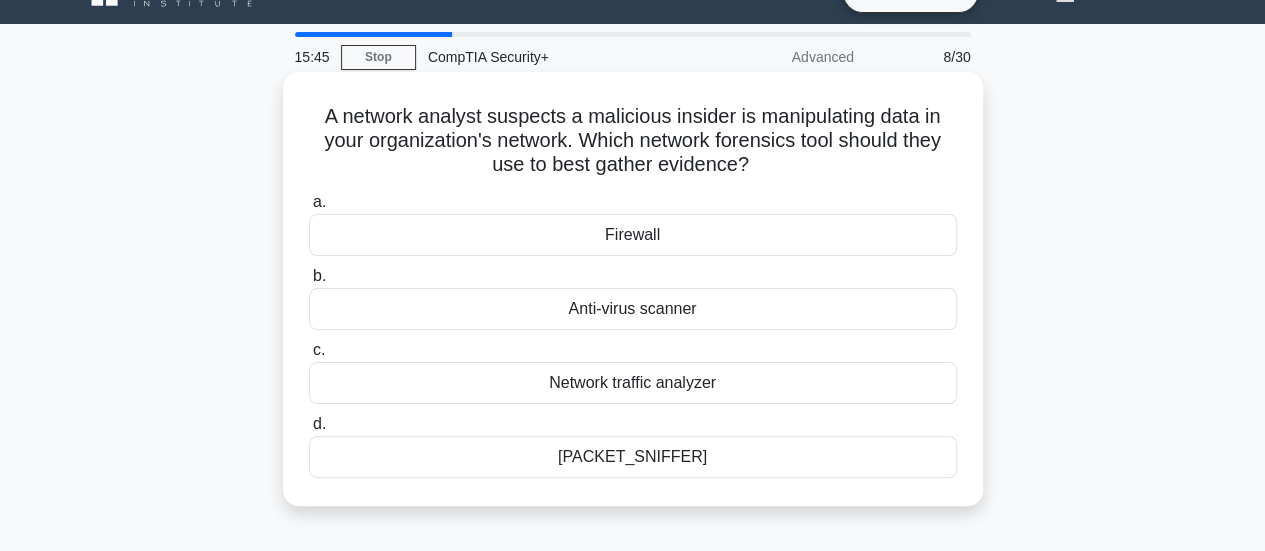 click on "[PACKET_SNIFFER]" at bounding box center [633, 457] 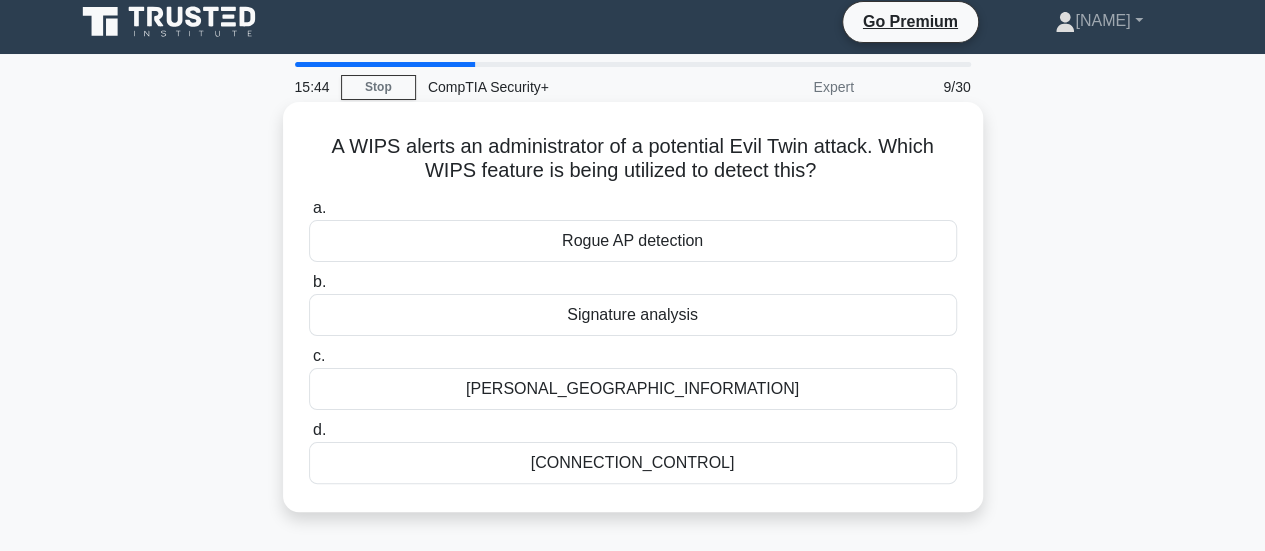 scroll, scrollTop: 0, scrollLeft: 0, axis: both 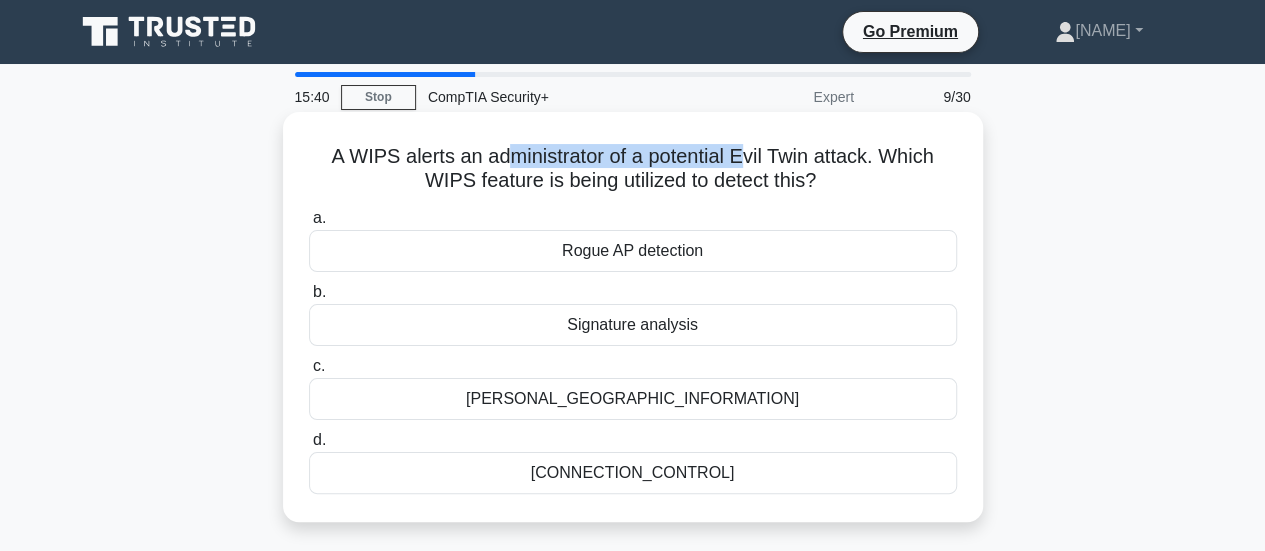 drag, startPoint x: 507, startPoint y: 150, endPoint x: 743, endPoint y: 127, distance: 237.11812 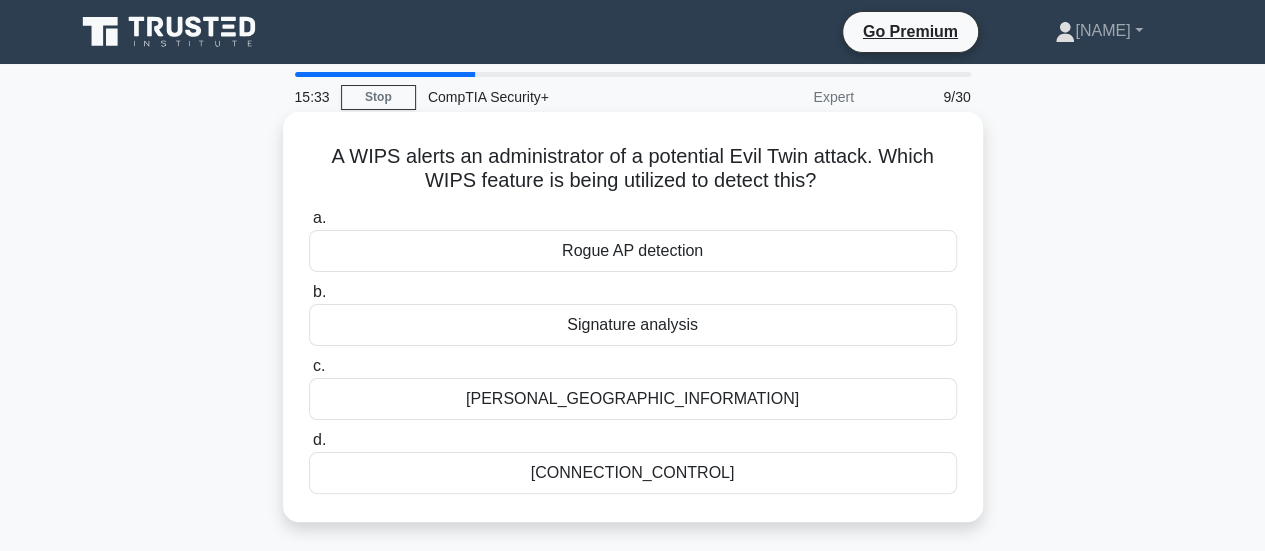 click on "Rogue AP detection" at bounding box center (633, 251) 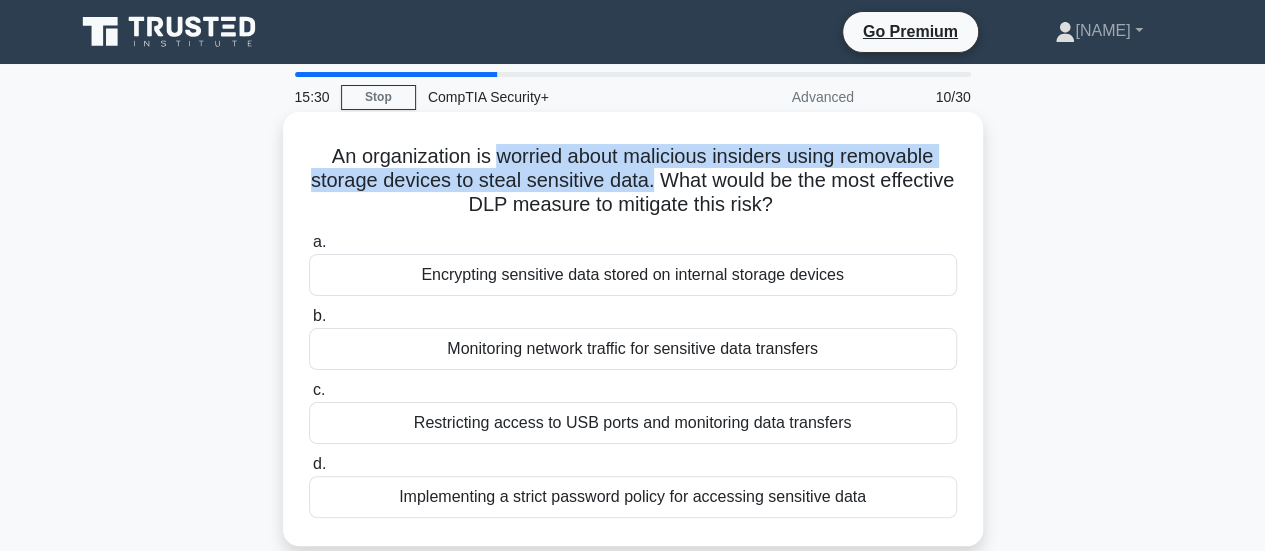 drag, startPoint x: 497, startPoint y: 154, endPoint x: 690, endPoint y: 179, distance: 194.61244 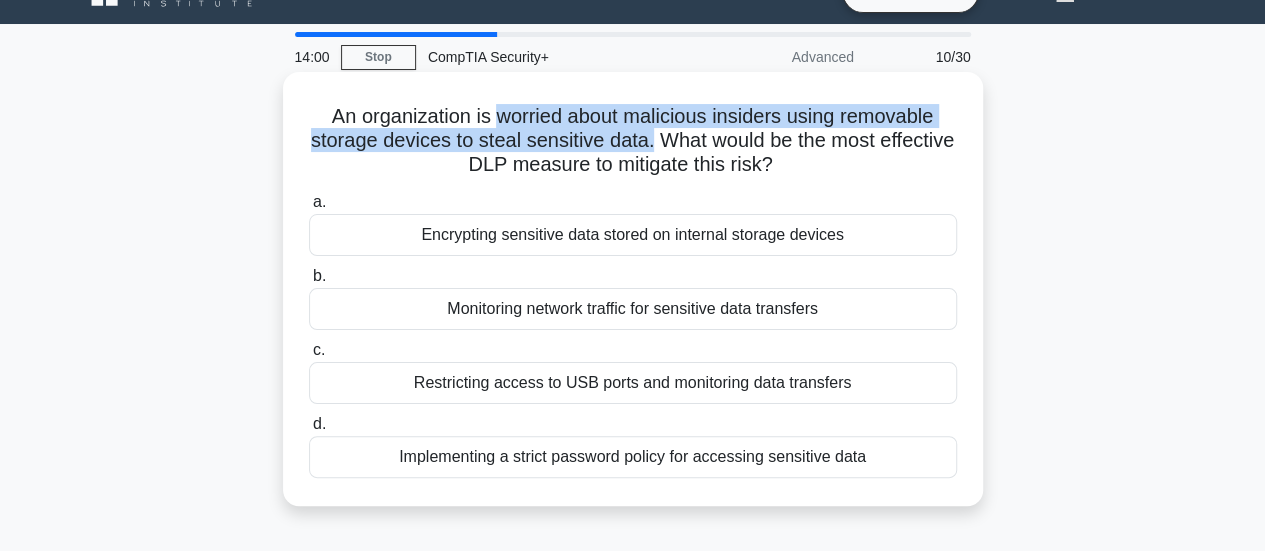 scroll, scrollTop: 80, scrollLeft: 0, axis: vertical 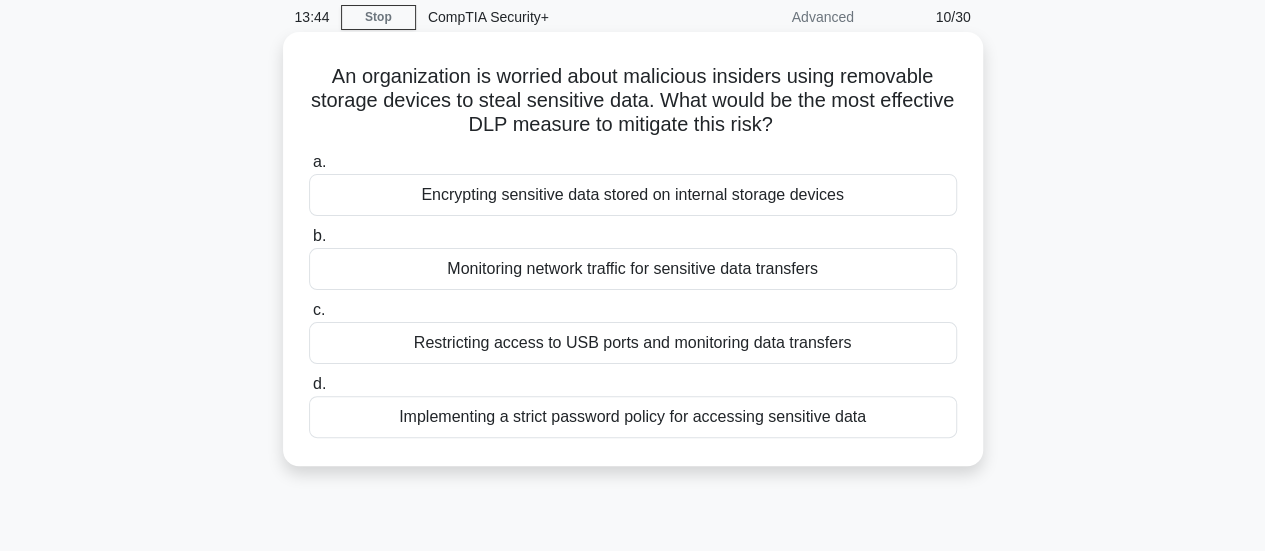 click on "Restricting access to USB ports and monitoring data transfers" at bounding box center (633, 343) 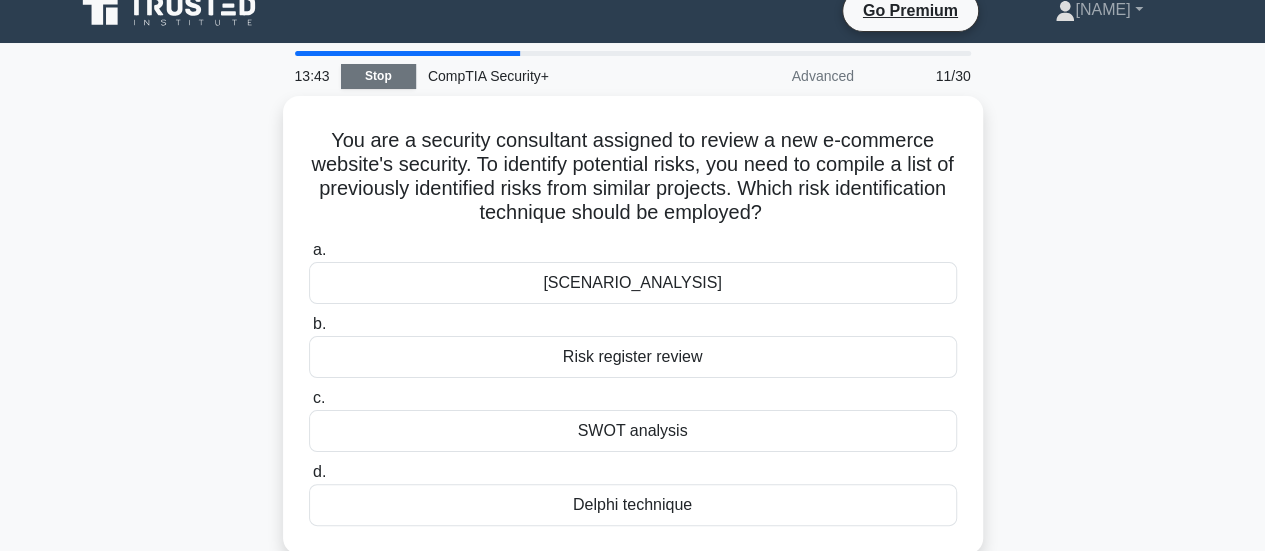 scroll, scrollTop: 0, scrollLeft: 0, axis: both 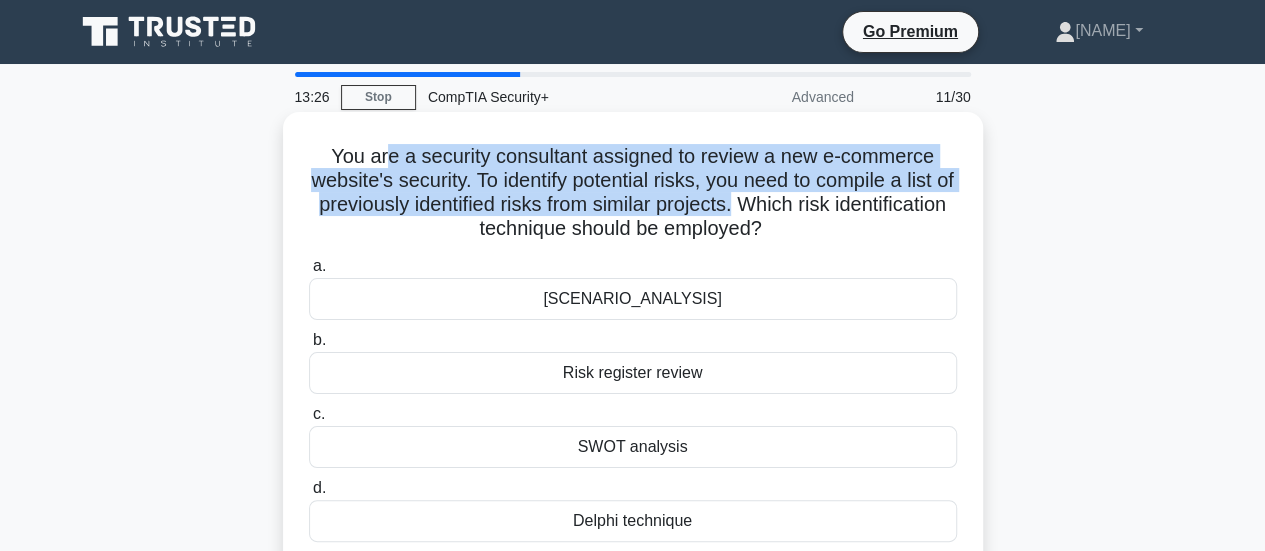 drag, startPoint x: 387, startPoint y: 163, endPoint x: 809, endPoint y: 203, distance: 423.8915 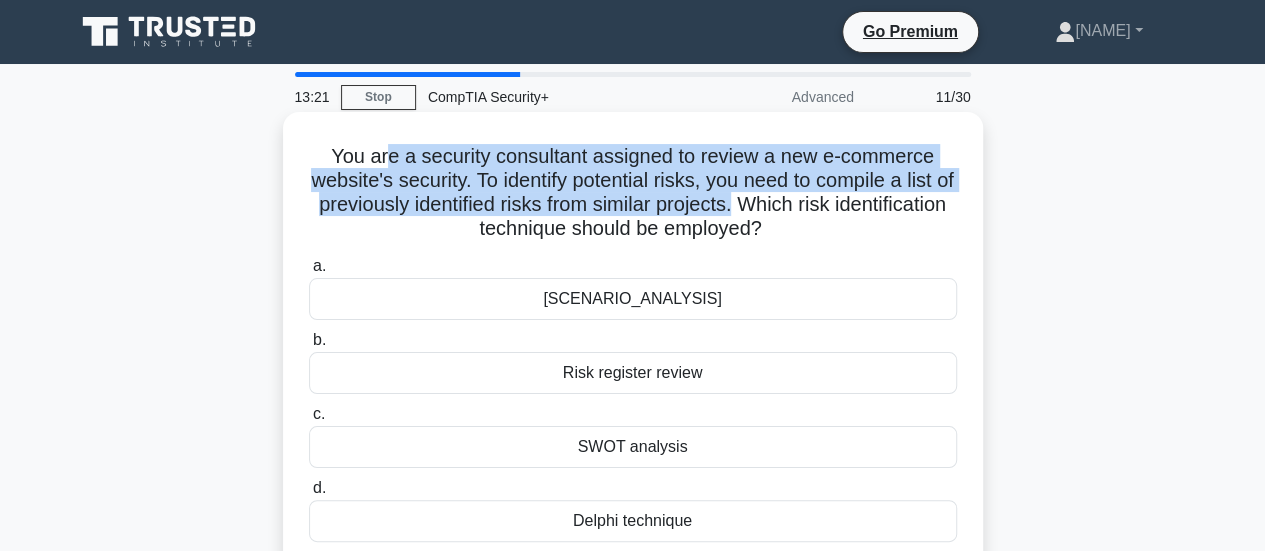 click on "You are a security consultant assigned to review a new e-commerce website's security. To identify potential risks, you need to compile a list of previously identified risks from similar projects. Which risk identification technique should be employed?" at bounding box center [633, 193] 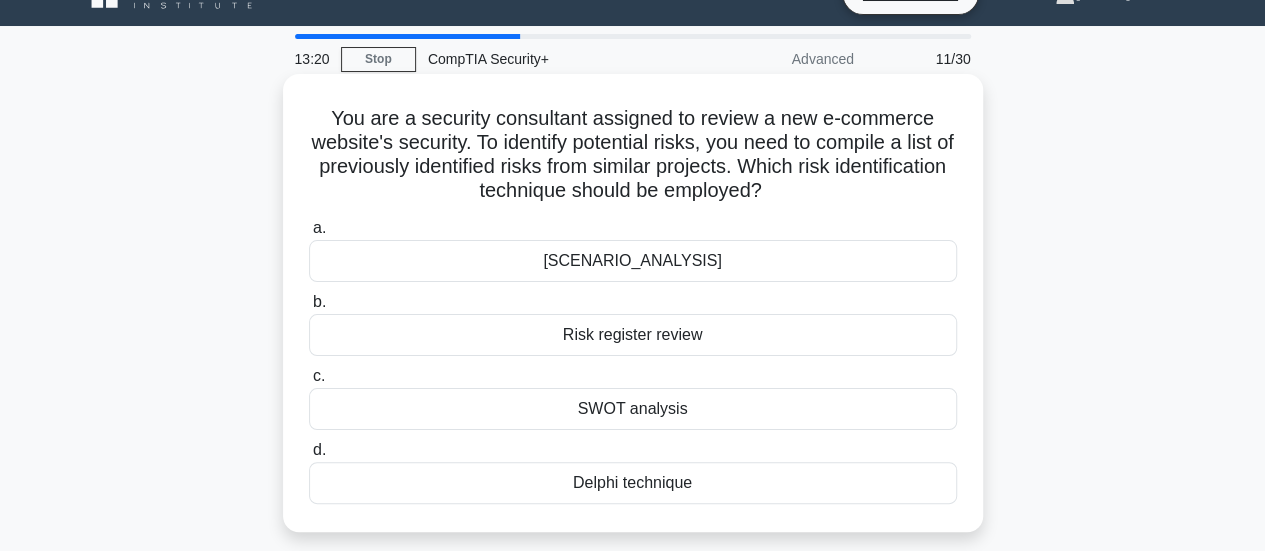 scroll, scrollTop: 40, scrollLeft: 0, axis: vertical 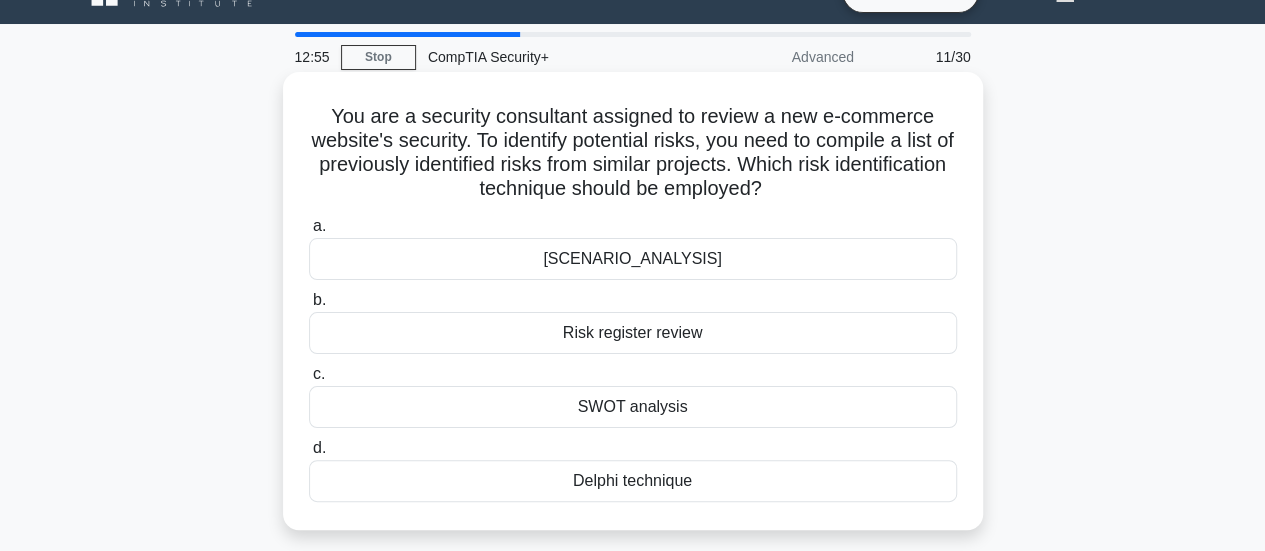 click on "[SCENARIO_ANALYSIS]" at bounding box center (633, 259) 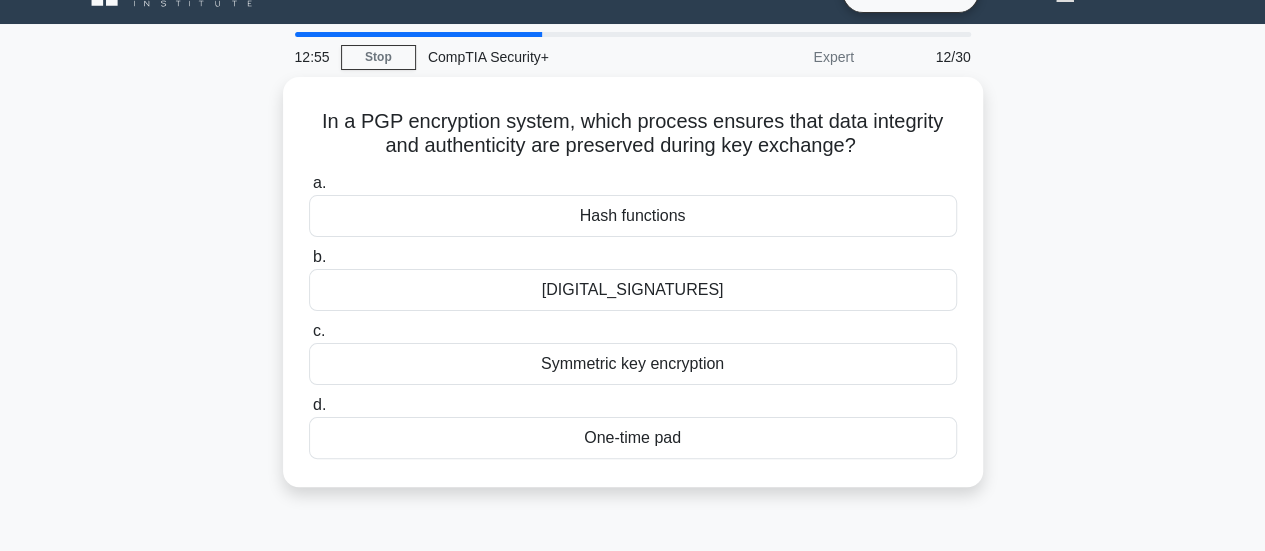 scroll, scrollTop: 0, scrollLeft: 0, axis: both 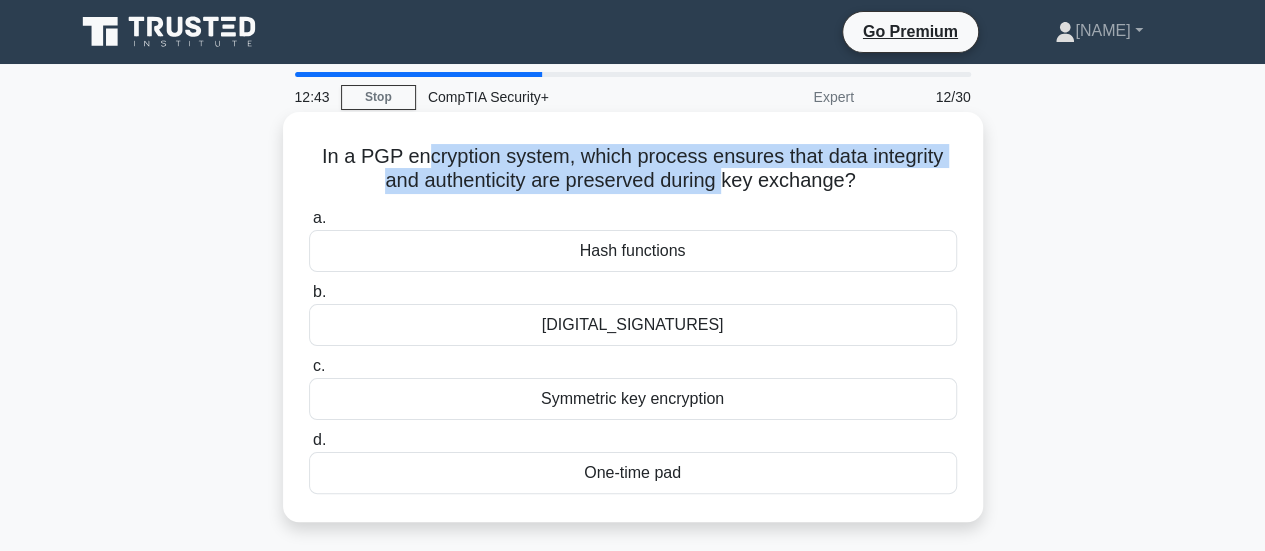 drag, startPoint x: 420, startPoint y: 154, endPoint x: 729, endPoint y: 197, distance: 311.97757 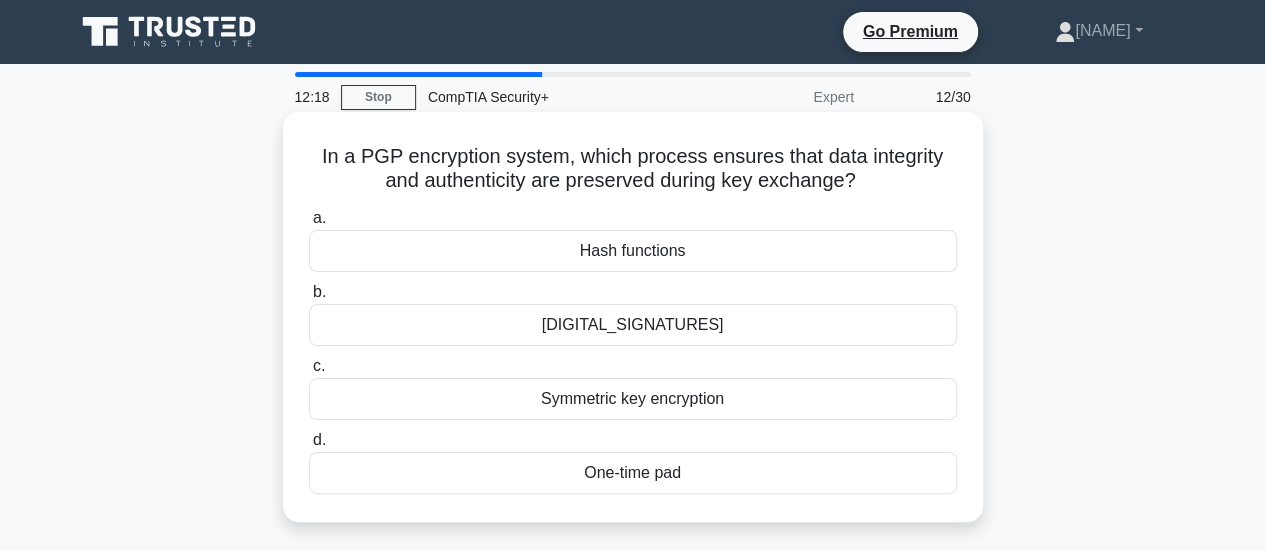 click on "Hash functions" at bounding box center [633, 251] 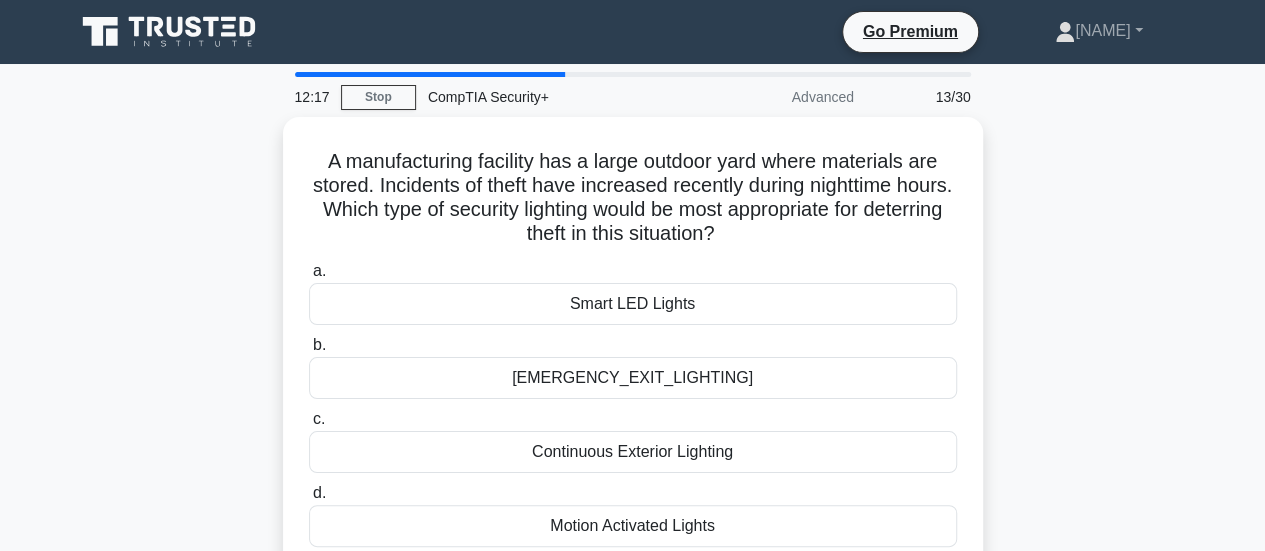 click on "a.
Smart LED Lights
b.
Emergency Exit Lighting
c. d." at bounding box center (633, 403) 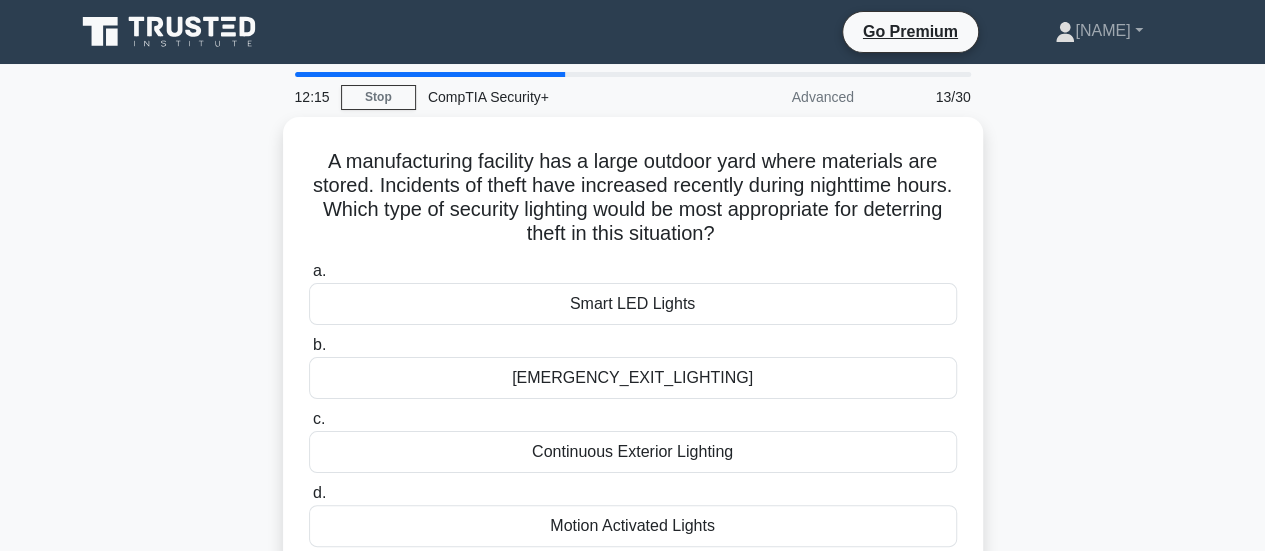 scroll, scrollTop: 40, scrollLeft: 0, axis: vertical 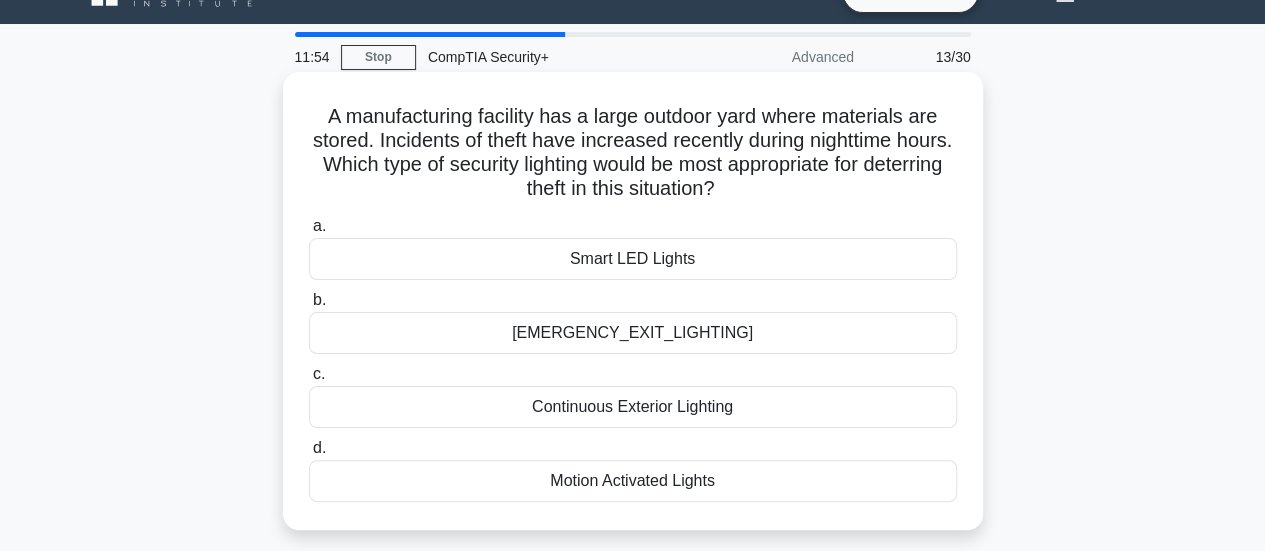 click on "Continuous Exterior Lighting" at bounding box center (633, 407) 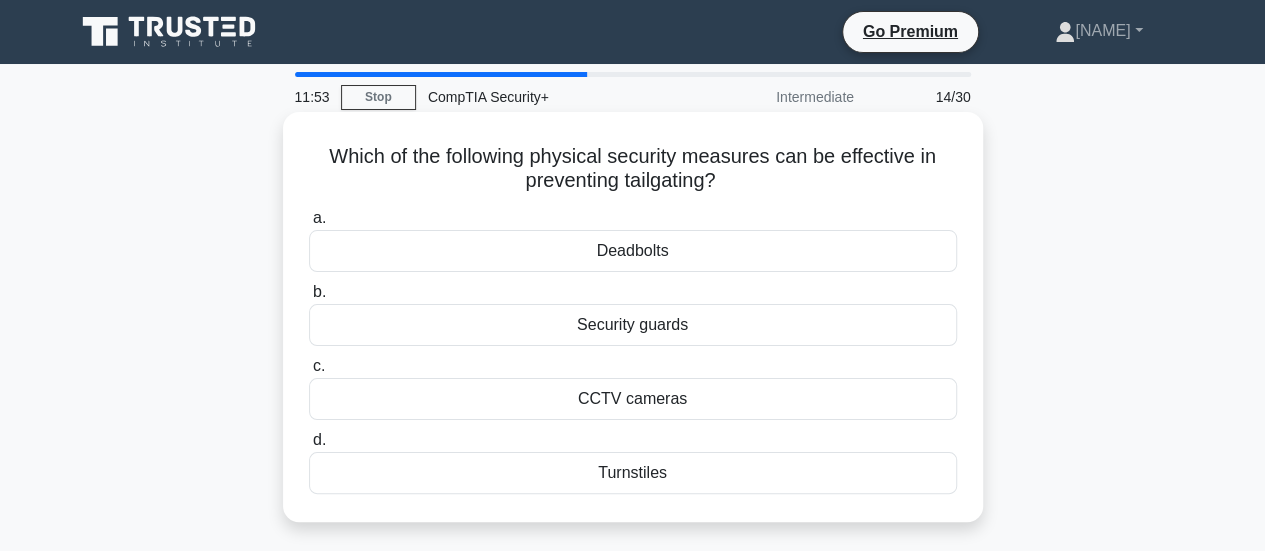 scroll, scrollTop: 0, scrollLeft: 0, axis: both 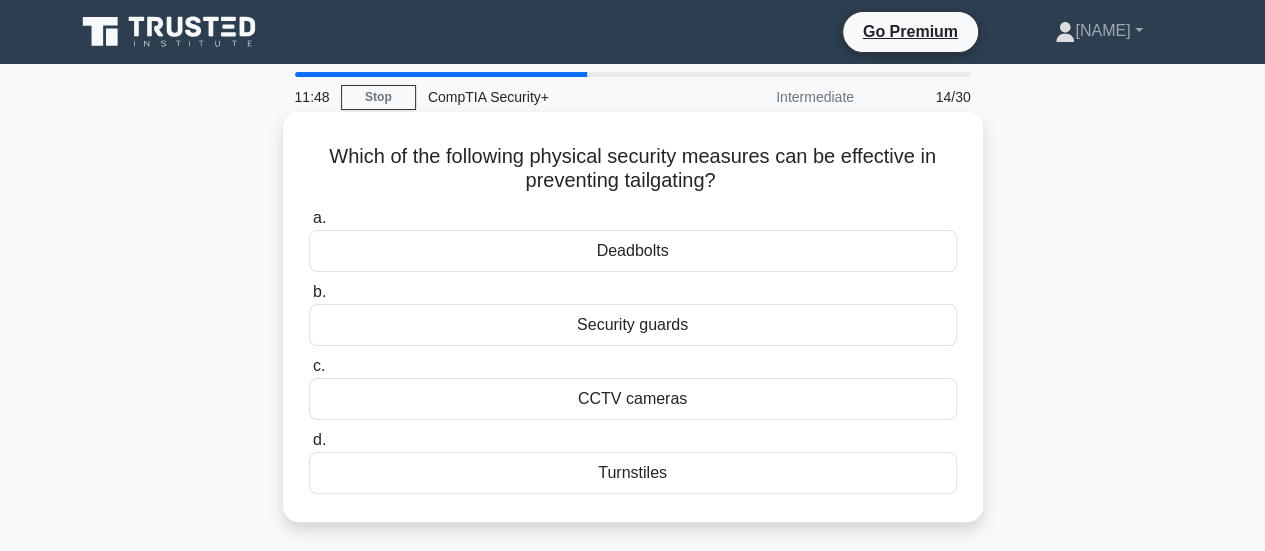 drag, startPoint x: 462, startPoint y: 163, endPoint x: 748, endPoint y: 180, distance: 286.5048 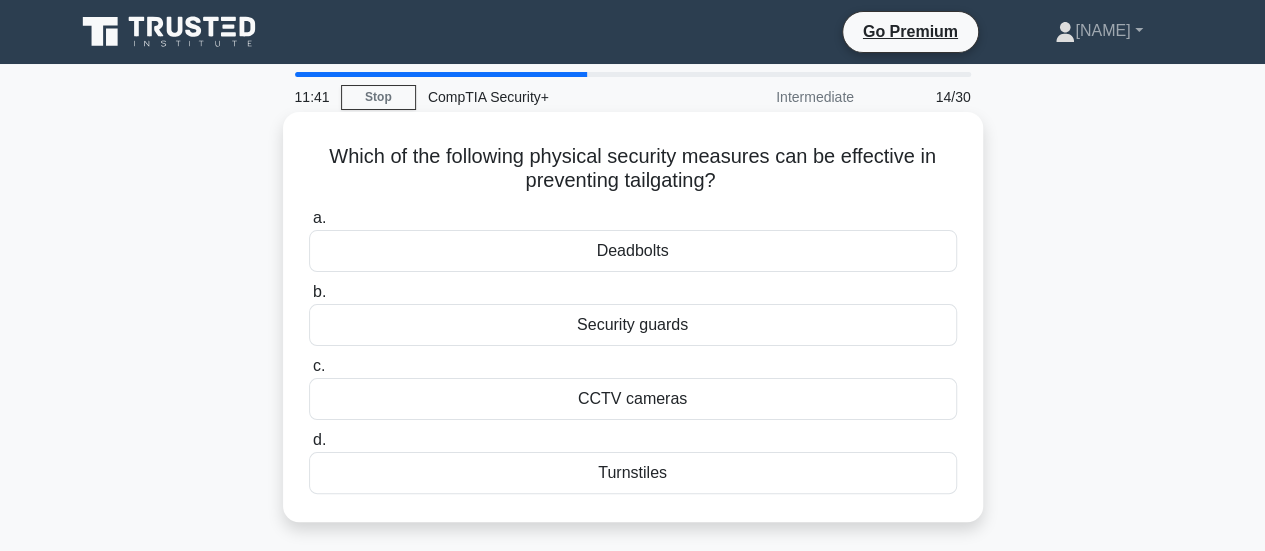 click on "Security guards" at bounding box center (633, 325) 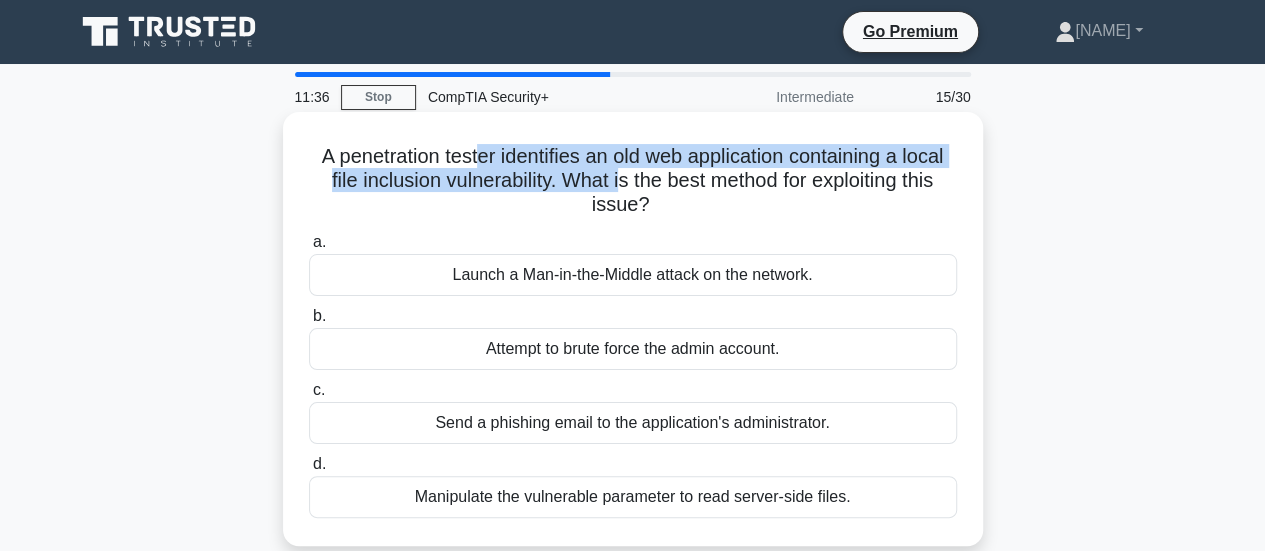 drag, startPoint x: 471, startPoint y: 155, endPoint x: 620, endPoint y: 171, distance: 149.8566 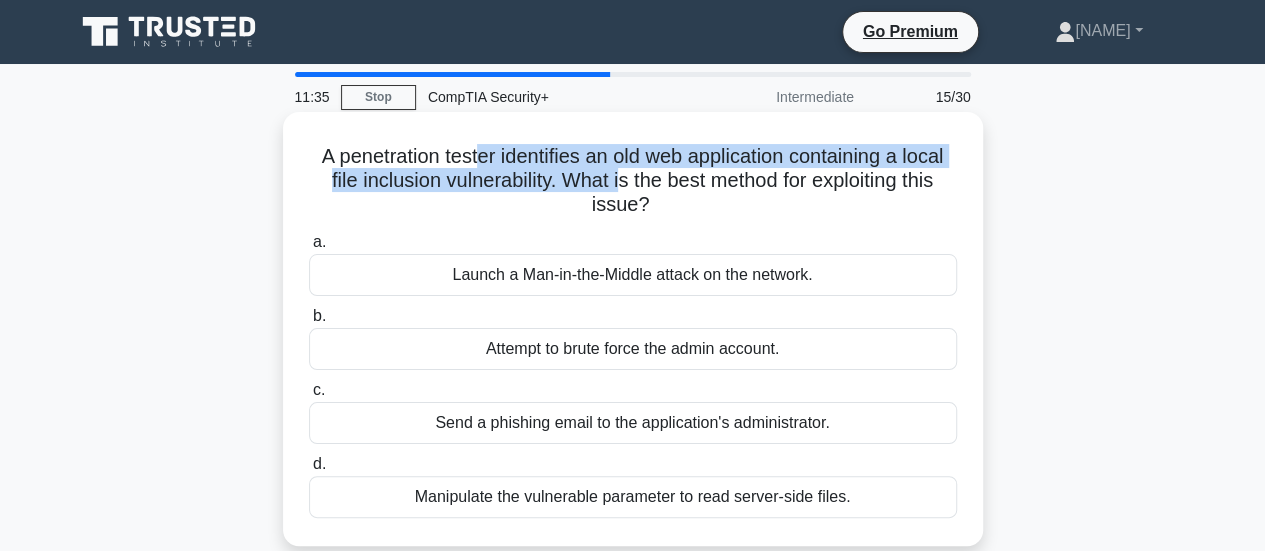 scroll, scrollTop: 40, scrollLeft: 0, axis: vertical 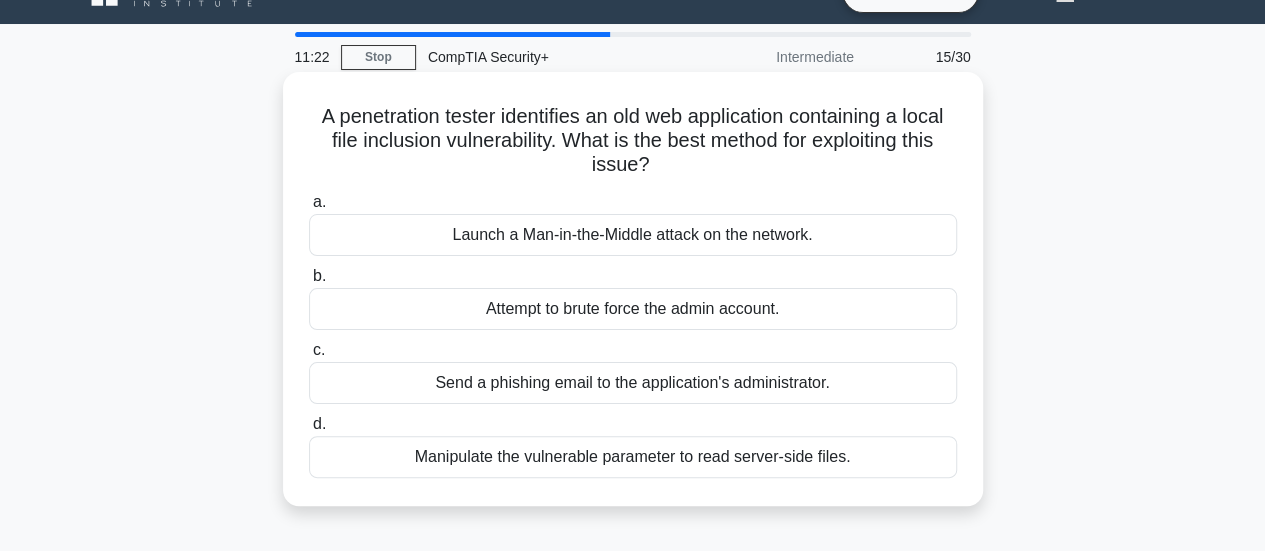 click on "Manipulate the vulnerable parameter to read server-side files." at bounding box center (633, 457) 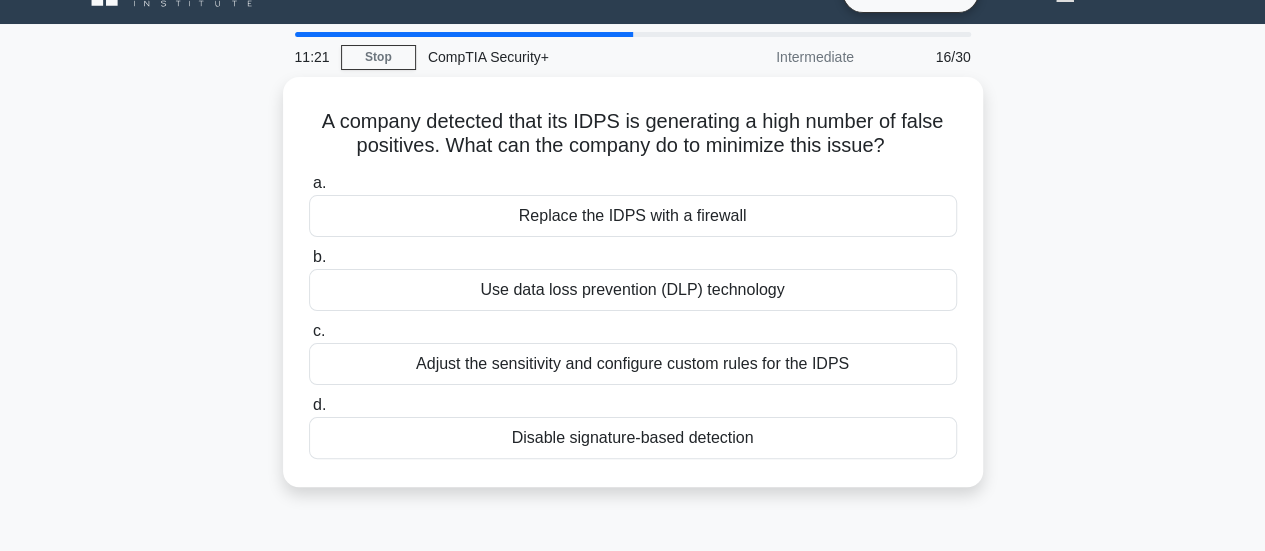 scroll, scrollTop: 0, scrollLeft: 0, axis: both 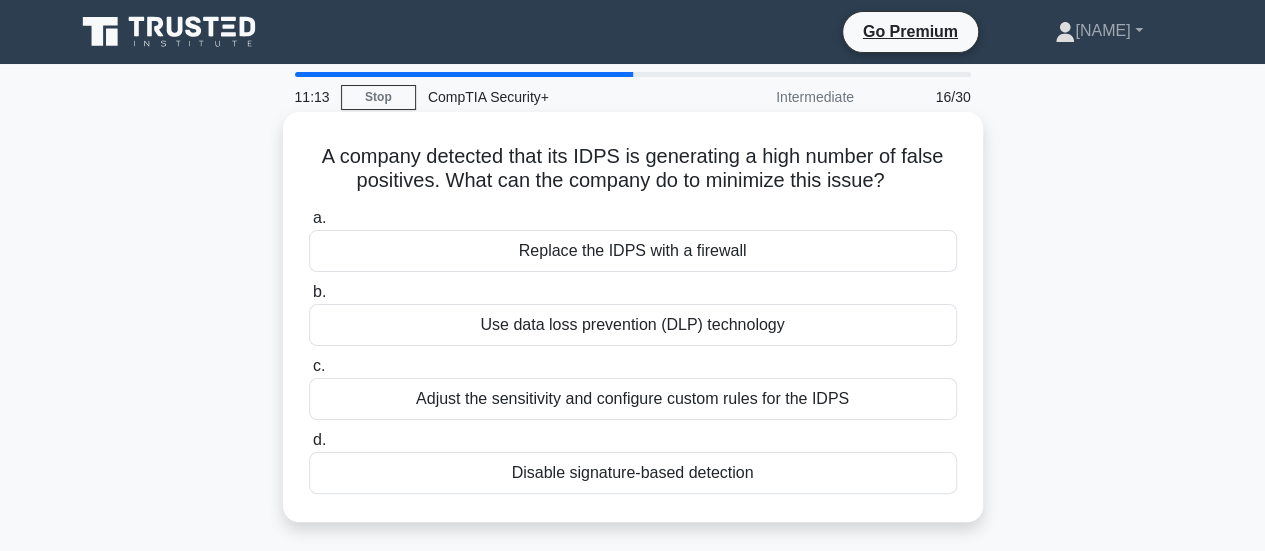 click on "Adjust the sensitivity and configure custom rules for the IDPS" at bounding box center [633, 399] 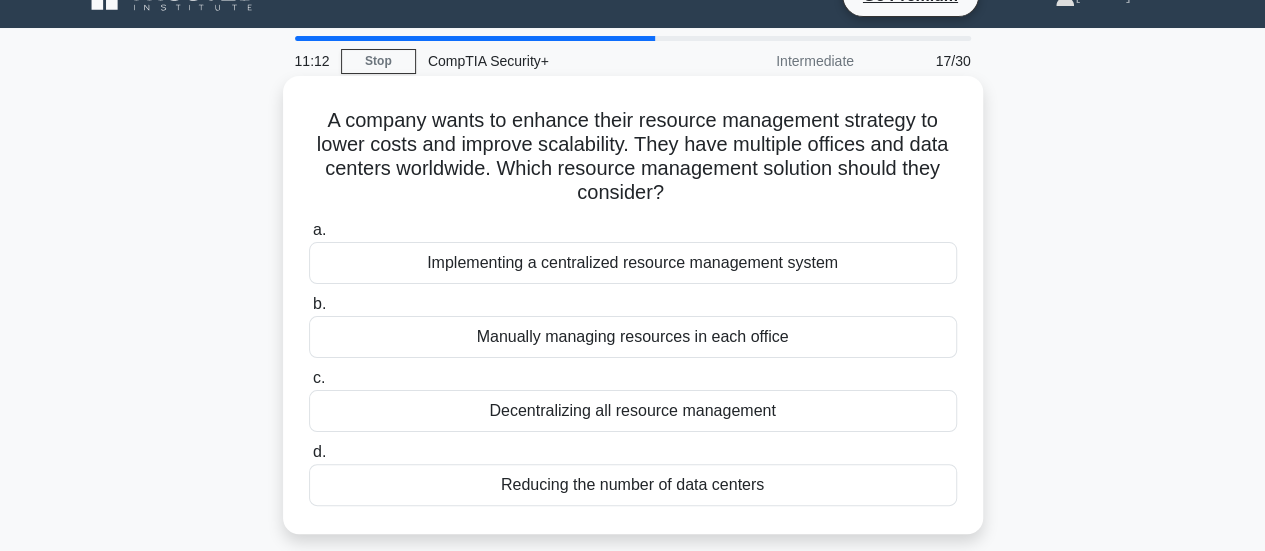 scroll, scrollTop: 40, scrollLeft: 0, axis: vertical 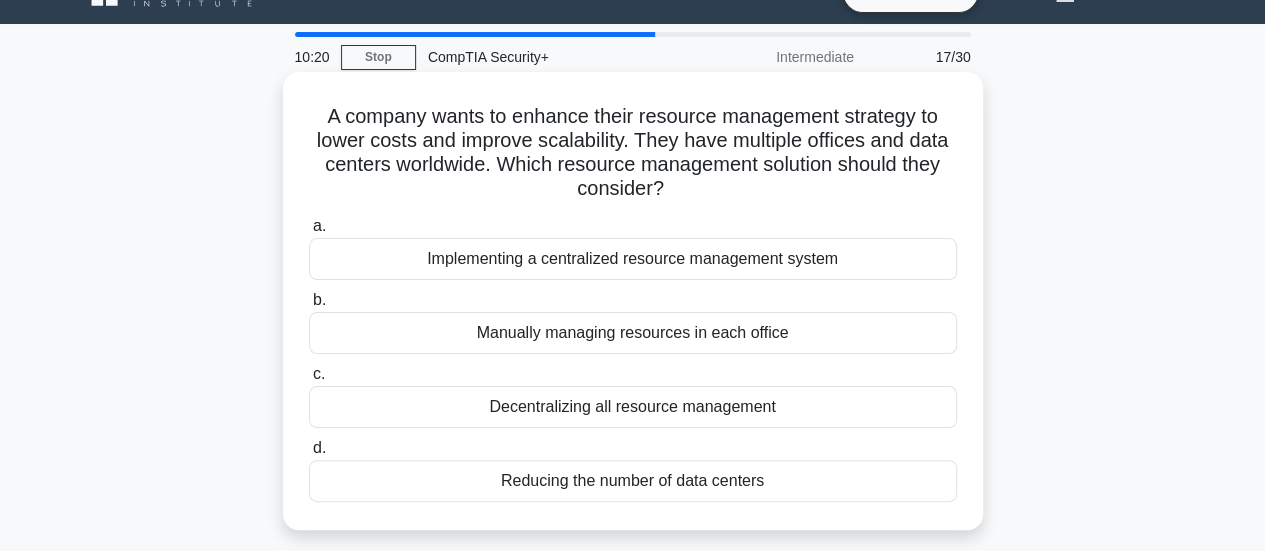click on "Implementing a centralized resource management system" at bounding box center [633, 259] 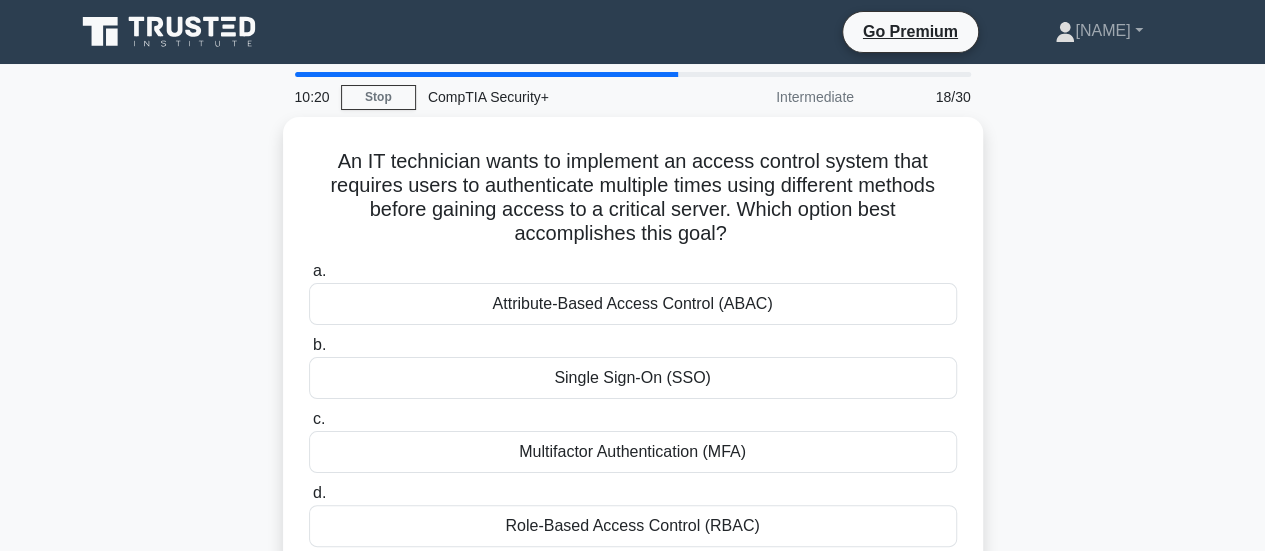 scroll, scrollTop: 0, scrollLeft: 0, axis: both 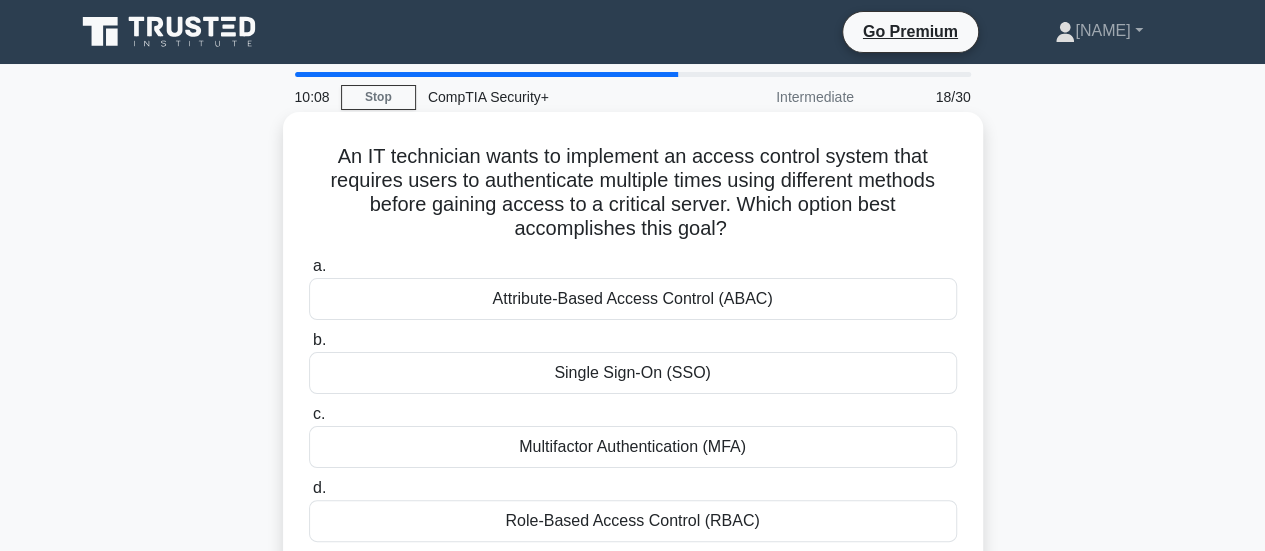 drag, startPoint x: 431, startPoint y: 145, endPoint x: 844, endPoint y: 227, distance: 421.06177 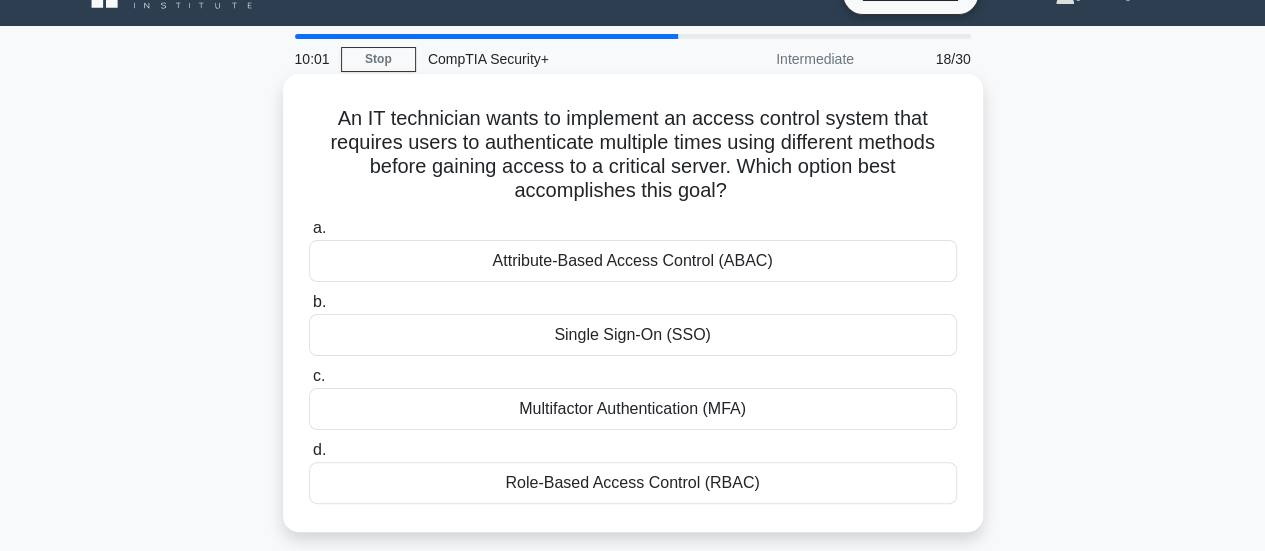 scroll, scrollTop: 40, scrollLeft: 0, axis: vertical 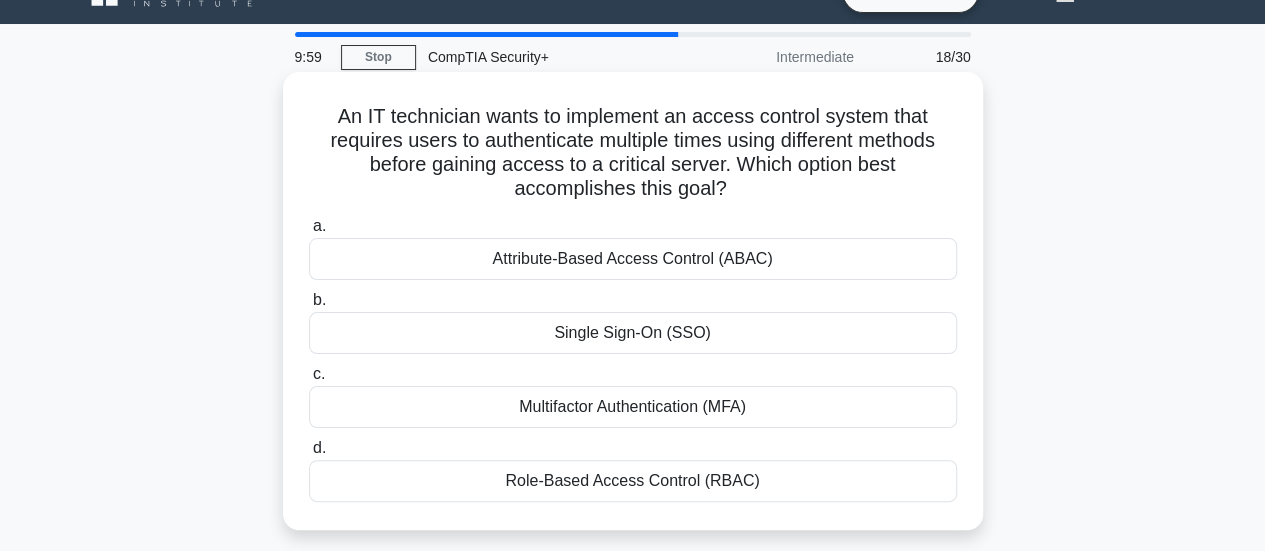 click on "Multifactor Authentication (MFA)" at bounding box center [633, 407] 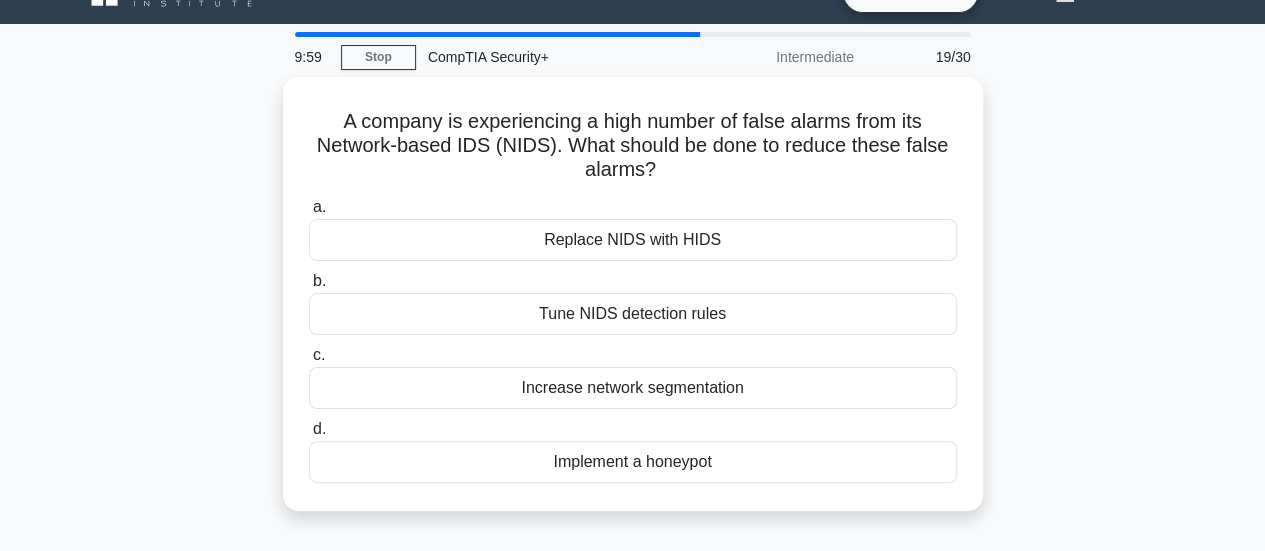 scroll, scrollTop: 0, scrollLeft: 0, axis: both 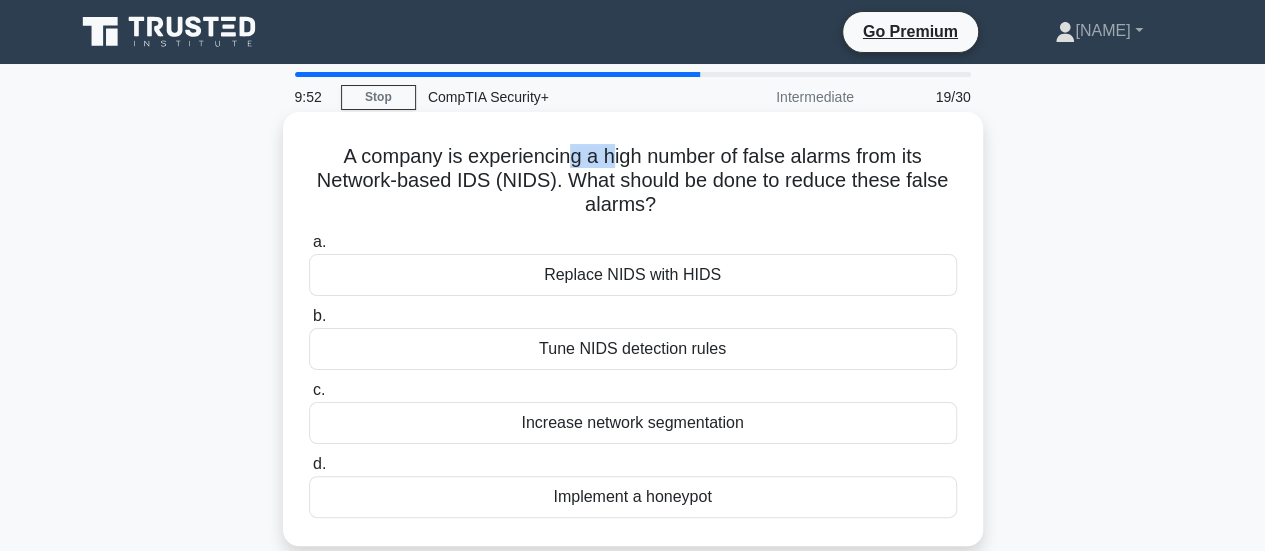 drag, startPoint x: 569, startPoint y: 163, endPoint x: 613, endPoint y: 169, distance: 44.407207 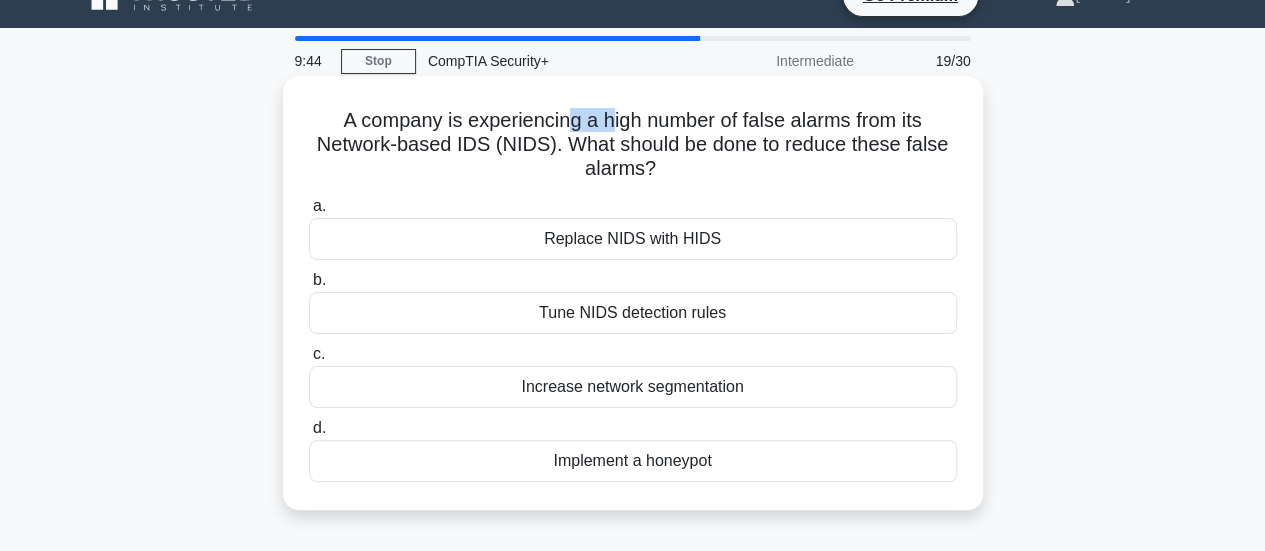 scroll, scrollTop: 40, scrollLeft: 0, axis: vertical 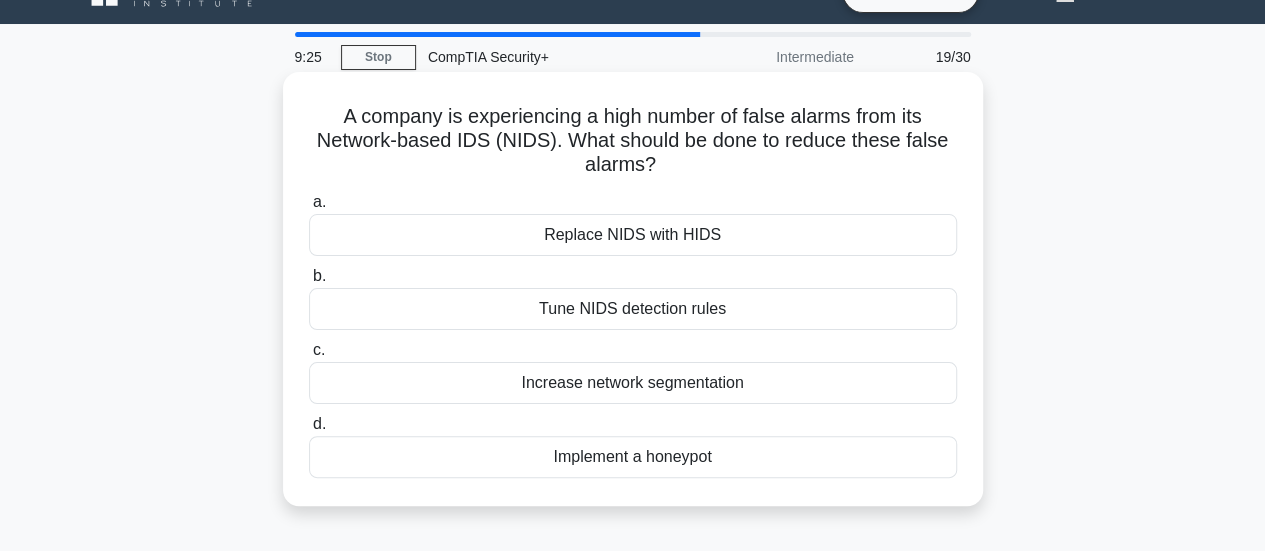 click on "Implement a honeypot" at bounding box center [633, 457] 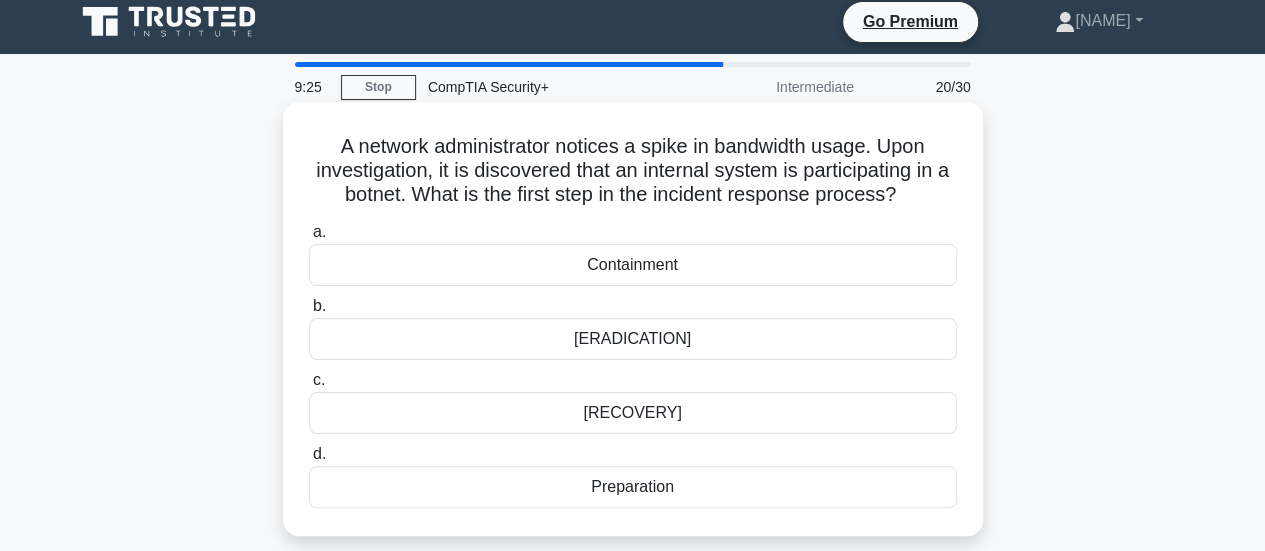 scroll, scrollTop: 0, scrollLeft: 0, axis: both 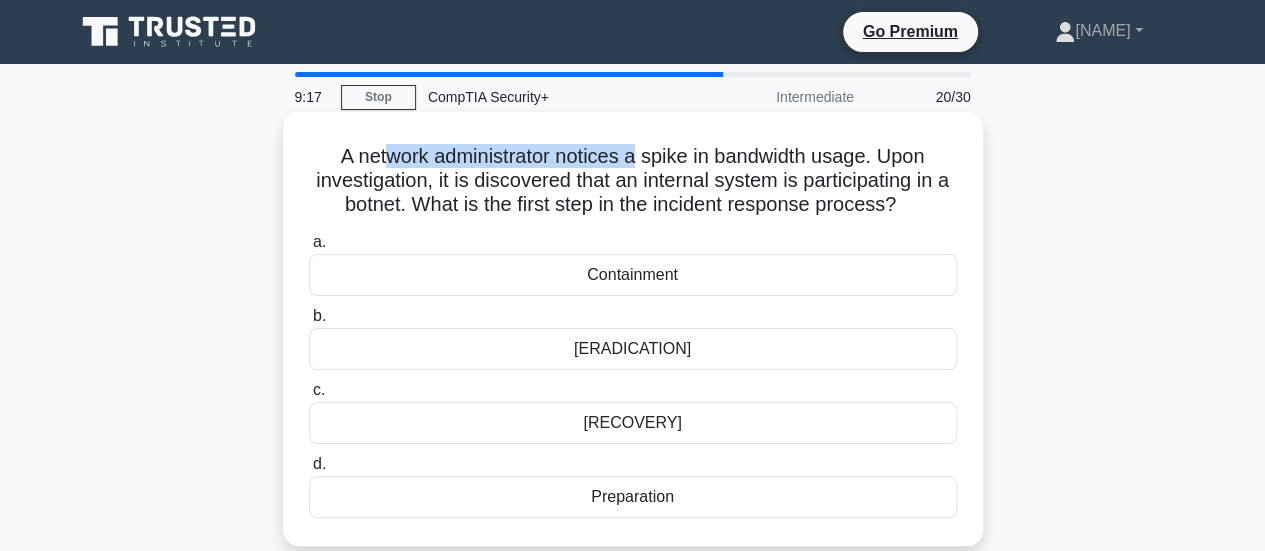 drag, startPoint x: 381, startPoint y: 155, endPoint x: 634, endPoint y: 169, distance: 253.38705 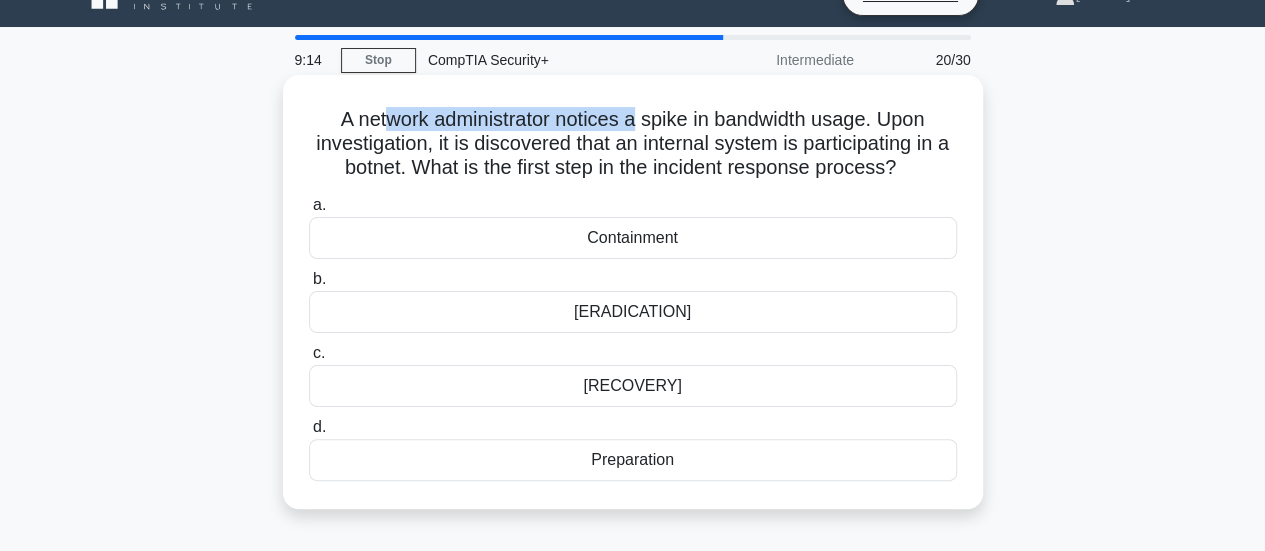 scroll, scrollTop: 40, scrollLeft: 0, axis: vertical 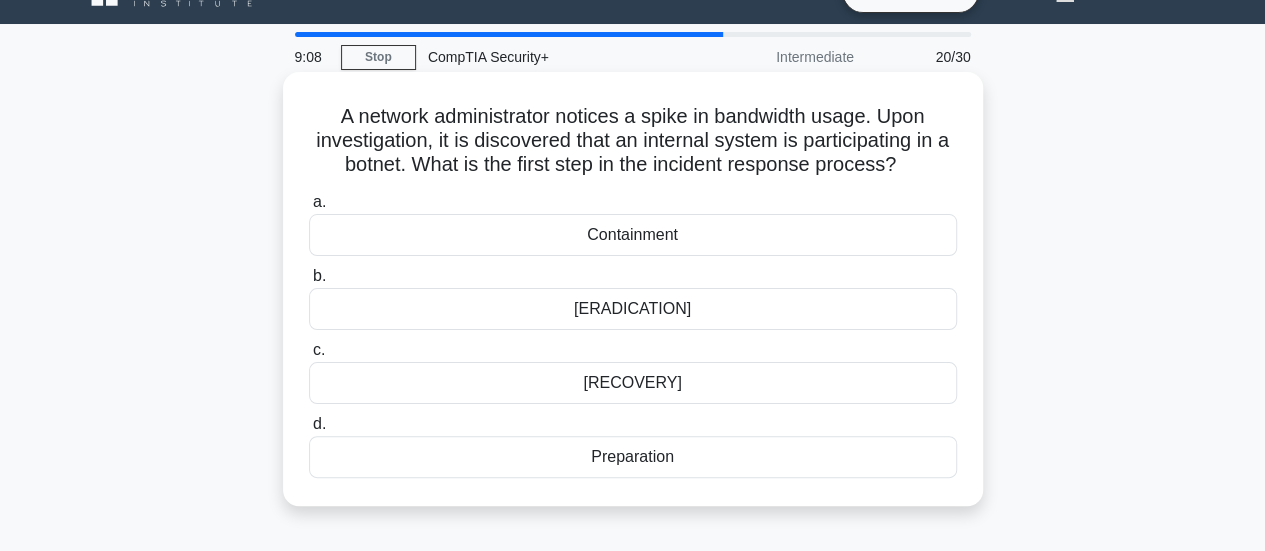 click on "Containment" at bounding box center [633, 235] 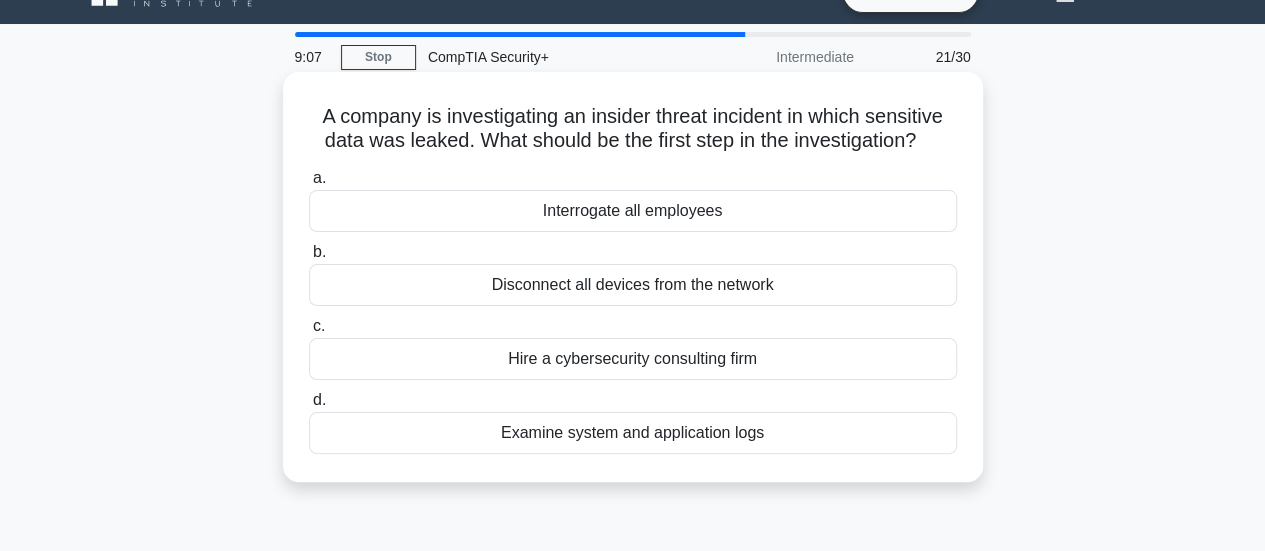 scroll, scrollTop: 0, scrollLeft: 0, axis: both 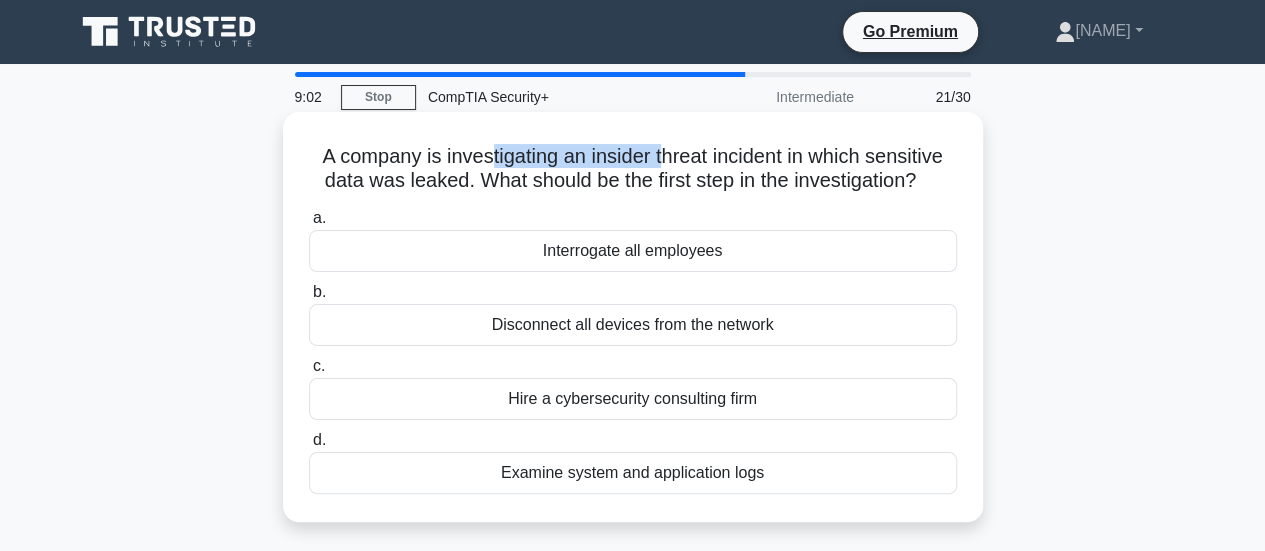 drag, startPoint x: 485, startPoint y: 155, endPoint x: 666, endPoint y: 143, distance: 181.39735 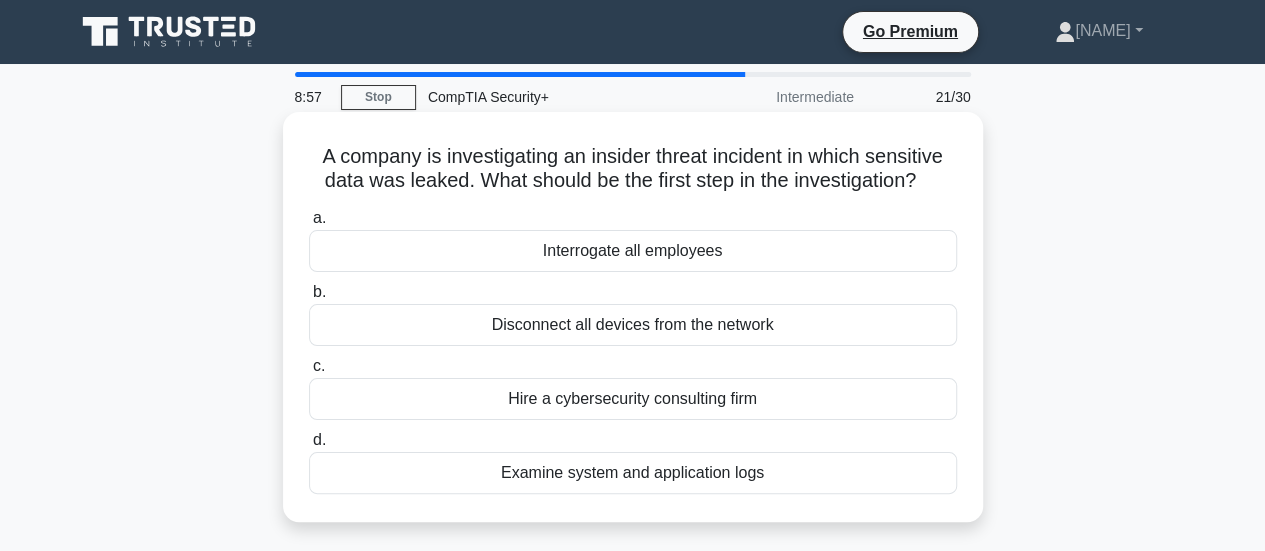 click on "Examine system and application logs" at bounding box center (633, 473) 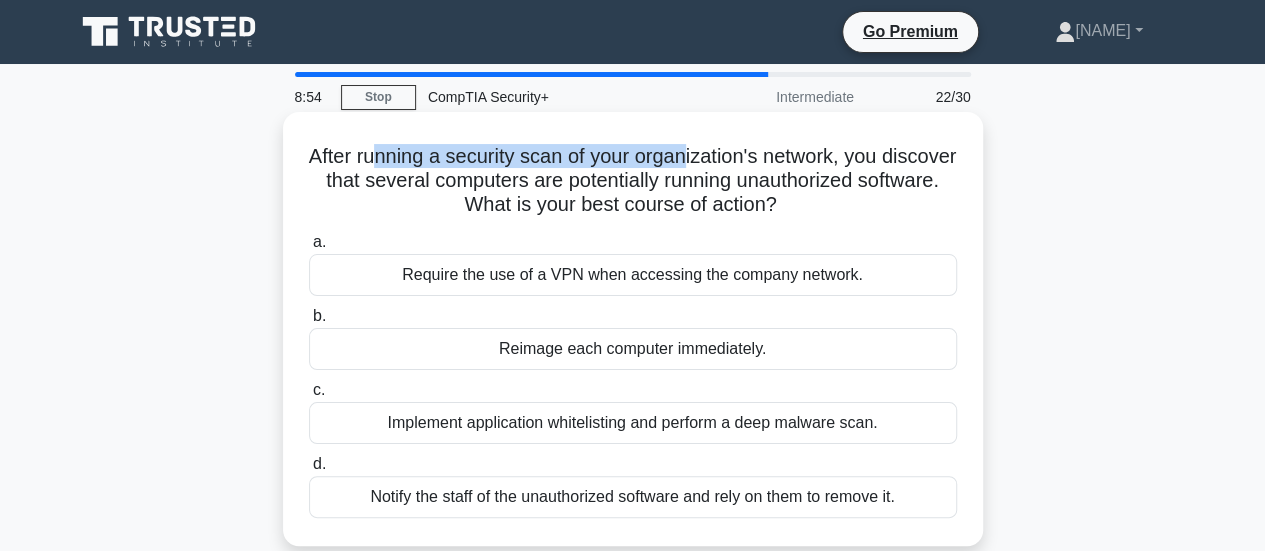 drag, startPoint x: 411, startPoint y: 155, endPoint x: 728, endPoint y: 167, distance: 317.22705 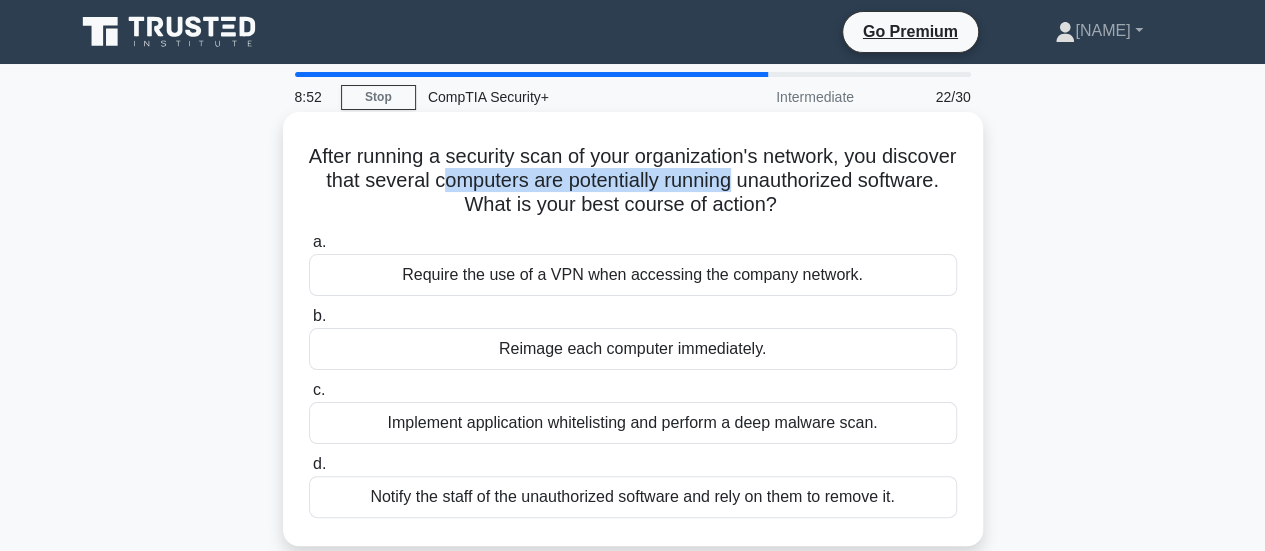drag, startPoint x: 514, startPoint y: 179, endPoint x: 818, endPoint y: 179, distance: 304 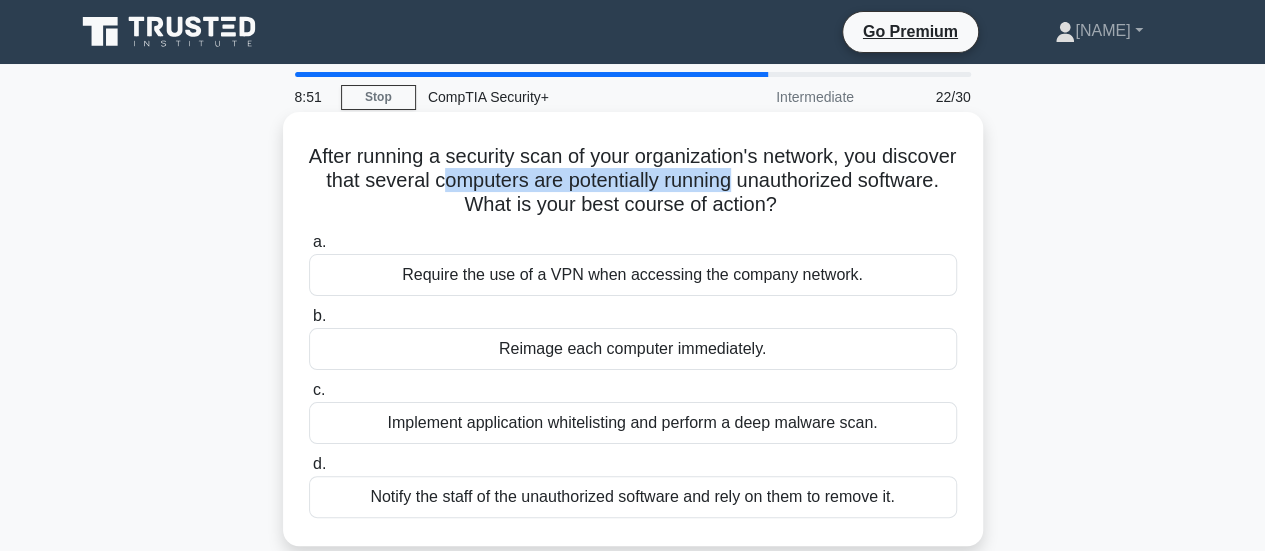 scroll, scrollTop: 40, scrollLeft: 0, axis: vertical 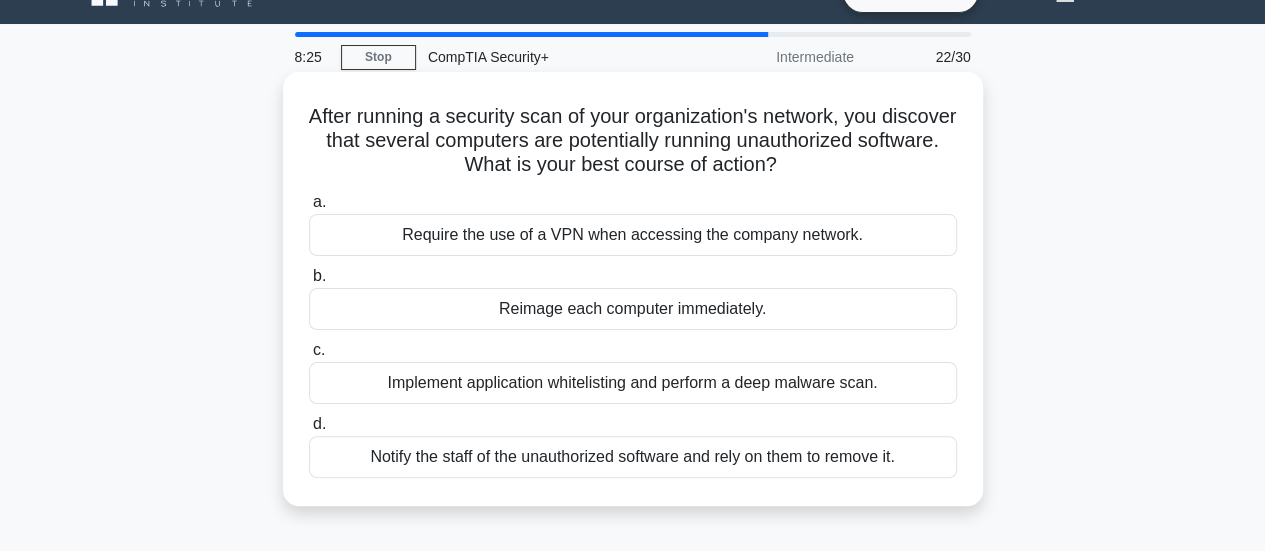 click on "Implement application whitelisting and perform a deep malware scan." at bounding box center (633, 383) 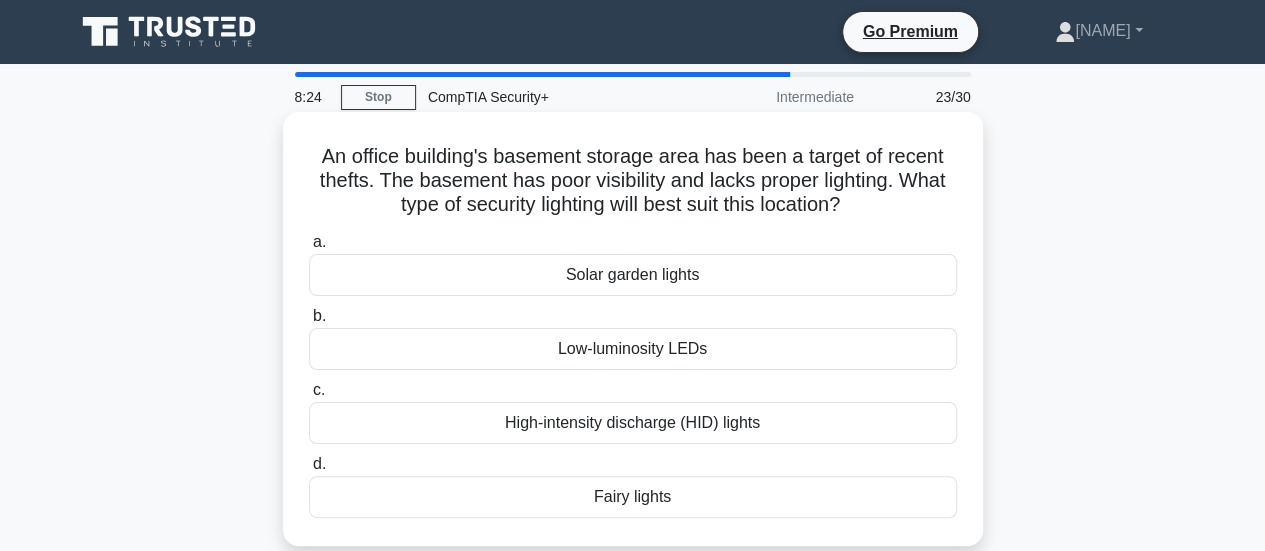scroll, scrollTop: 0, scrollLeft: 0, axis: both 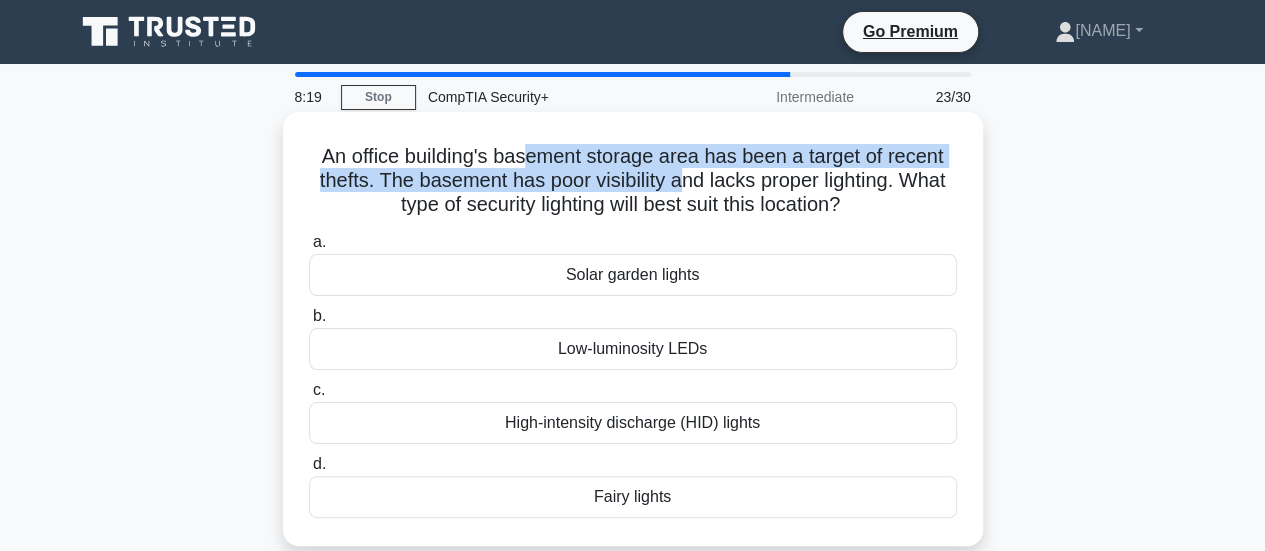 drag, startPoint x: 526, startPoint y: 165, endPoint x: 682, endPoint y: 182, distance: 156.92355 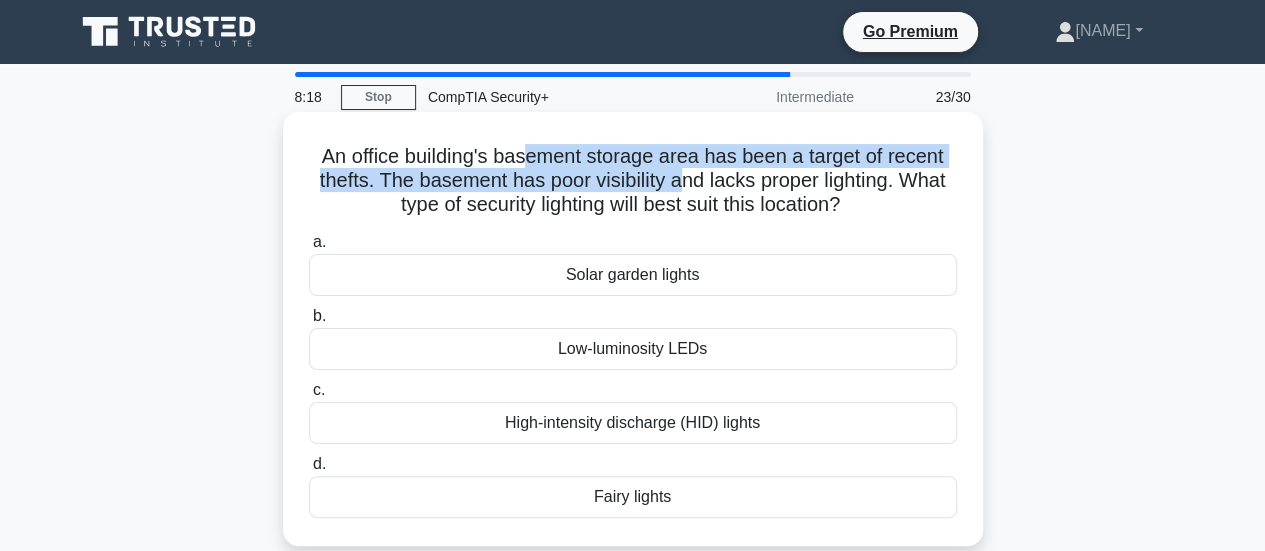 scroll, scrollTop: 40, scrollLeft: 0, axis: vertical 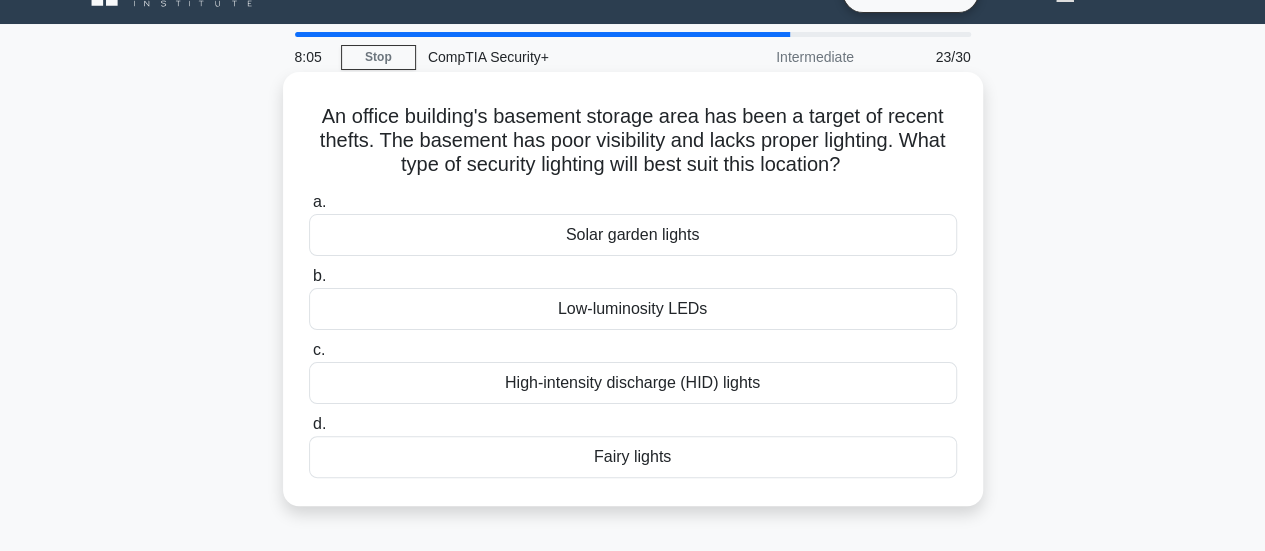 click on "High-intensity discharge (HID) lights" at bounding box center (633, 383) 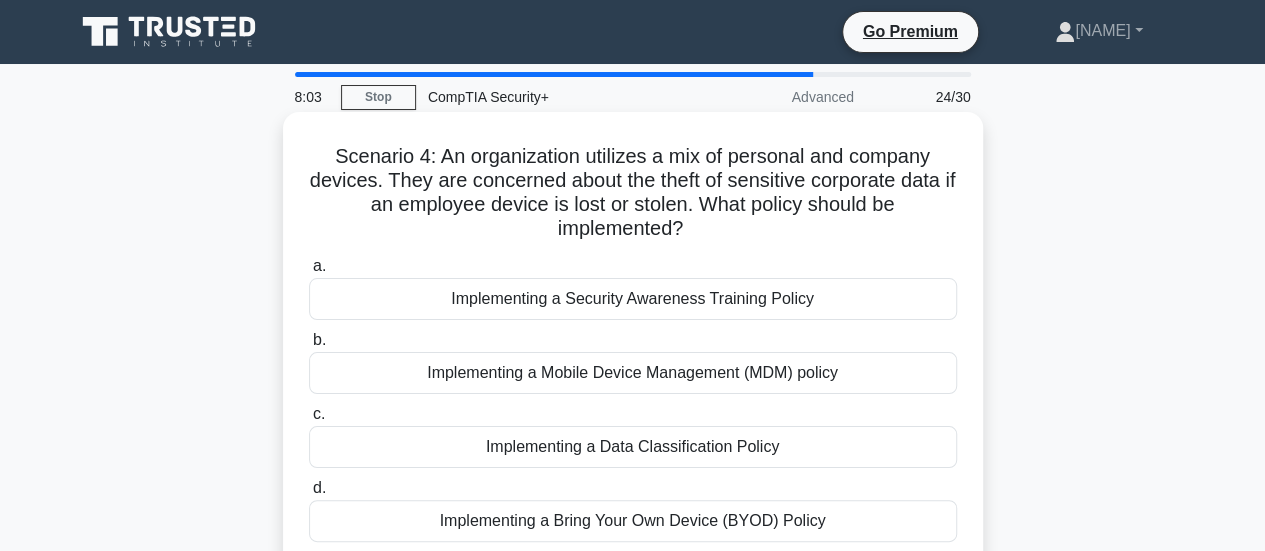 scroll, scrollTop: 40, scrollLeft: 0, axis: vertical 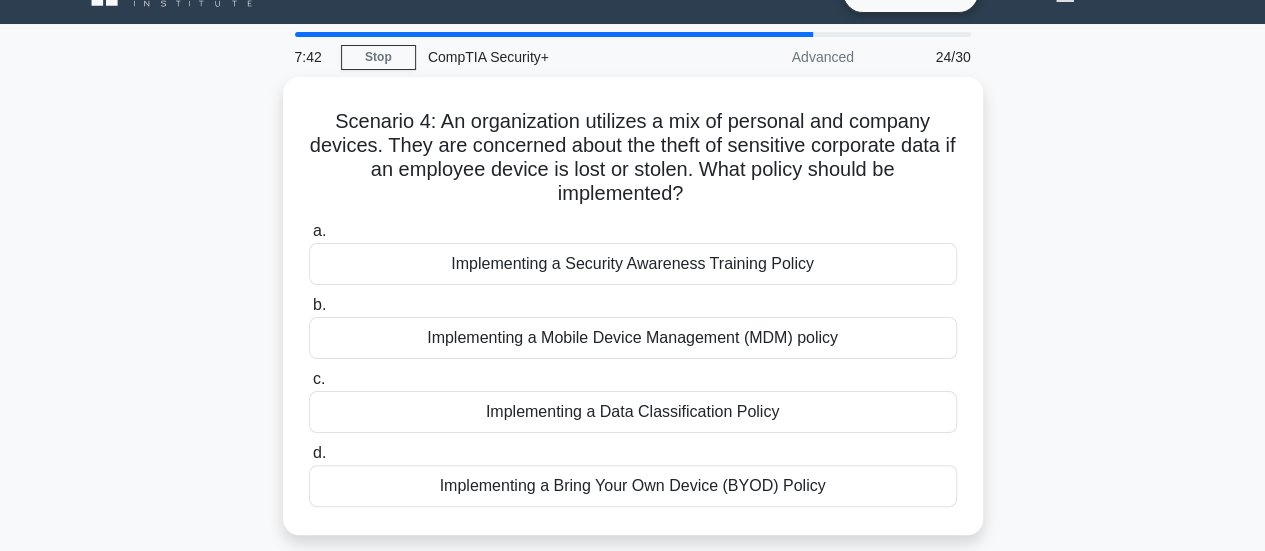 click on "Scenario 4: An organization utilizes a mix of personal and company devices. They are concerned about the theft of sensitive corporate data if an employee device is lost or stolen. What policy should be implemented?
.spinner_0XTQ{transform-origin:center;animation:spinner_y6GP .75s linear infinite}@keyframes spinner_y6GP{100%{transform:rotate(360deg)}}
a.
b. c. d." at bounding box center (633, 318) 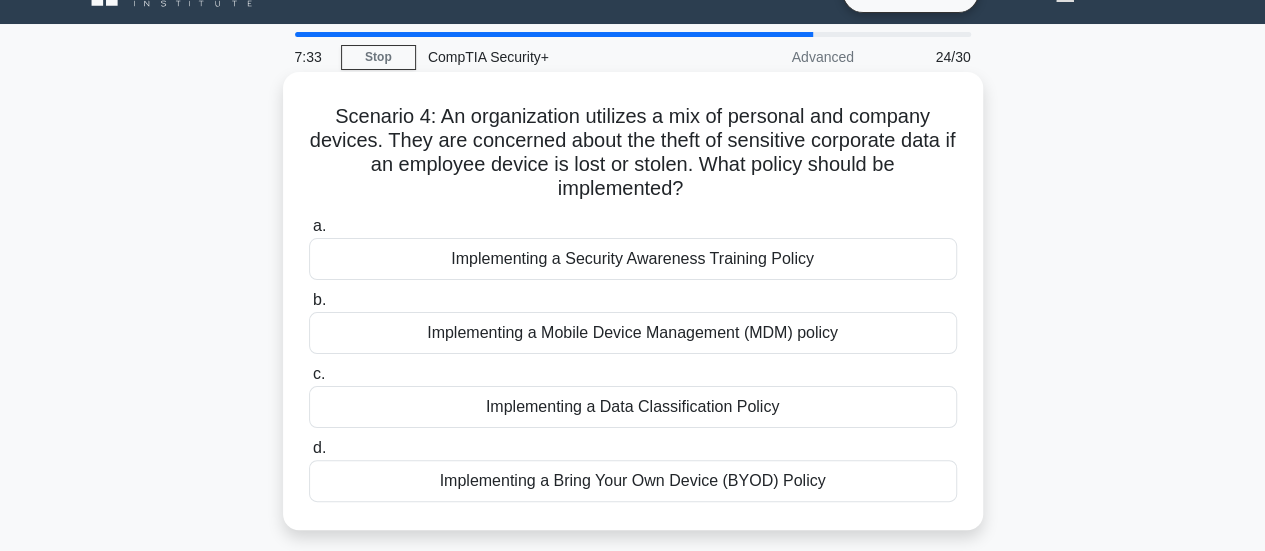 drag, startPoint x: 516, startPoint y: 135, endPoint x: 701, endPoint y: 183, distance: 191.12561 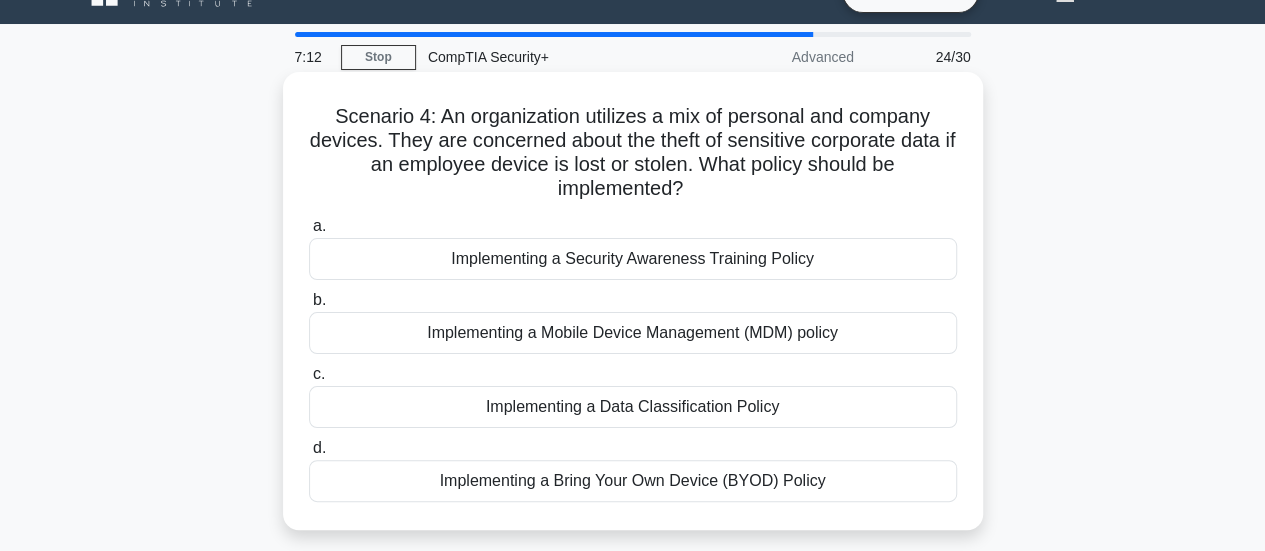 click on "Scenario 4: An organization utilizes a mix of personal and company devices. They are concerned about the theft of sensitive corporate data if an employee device is lost or stolen. What policy should be implemented?
.spinner_0XTQ{transform-origin:center;animation:spinner_y6GP .75s linear infinite}@keyframes spinner_y6GP{100%{transform:rotate(360deg)}}" at bounding box center [633, 153] 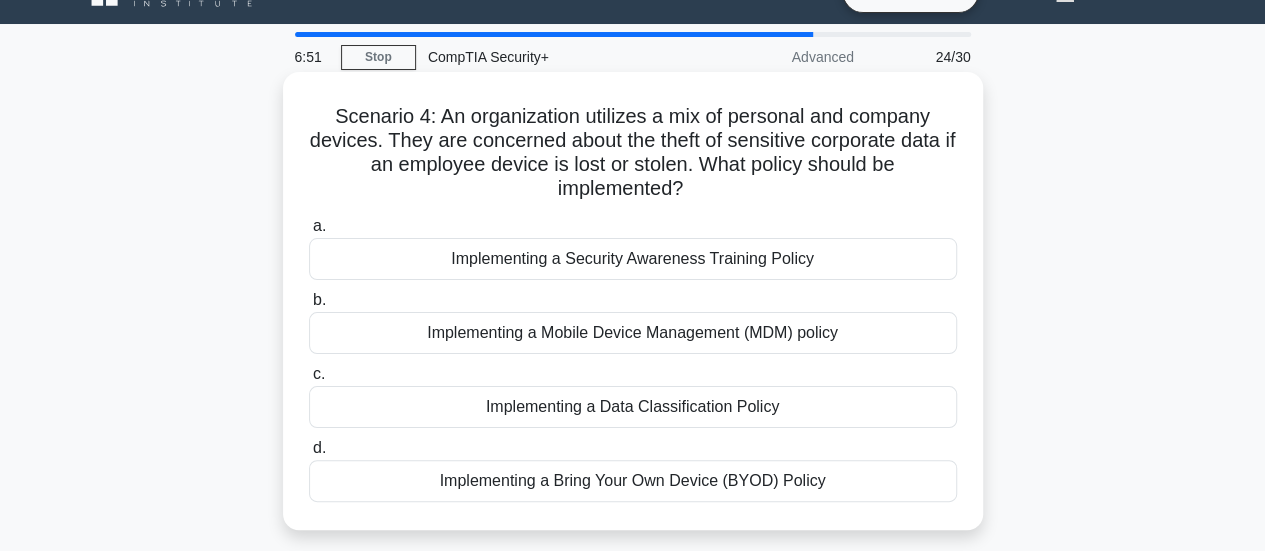click on "Implementing a Mobile Device Management (MDM) policy" at bounding box center [633, 333] 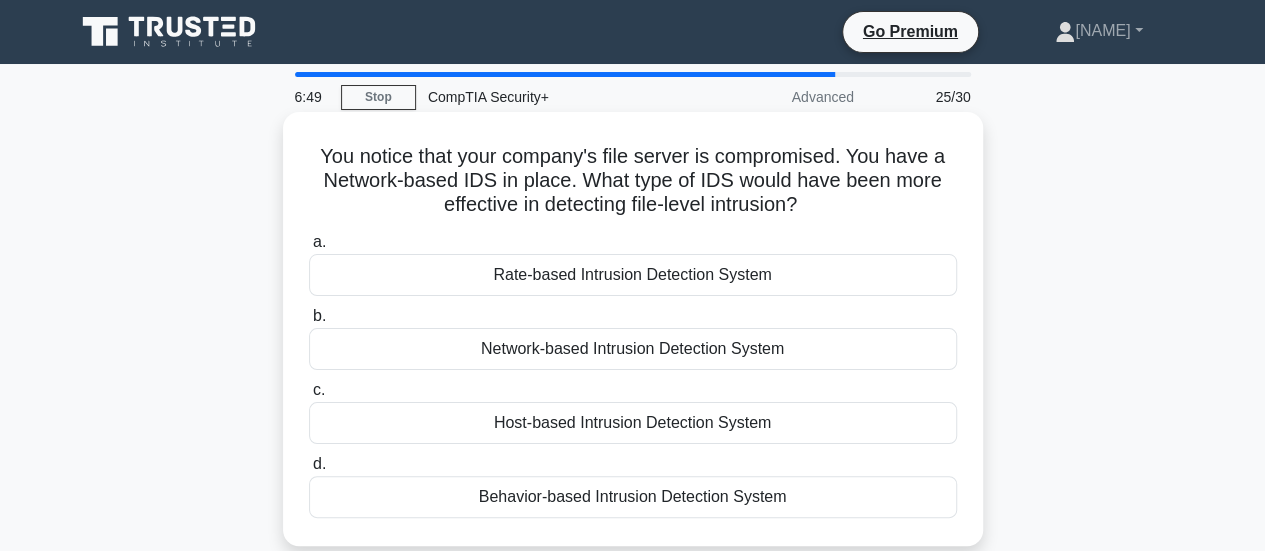 scroll, scrollTop: 0, scrollLeft: 0, axis: both 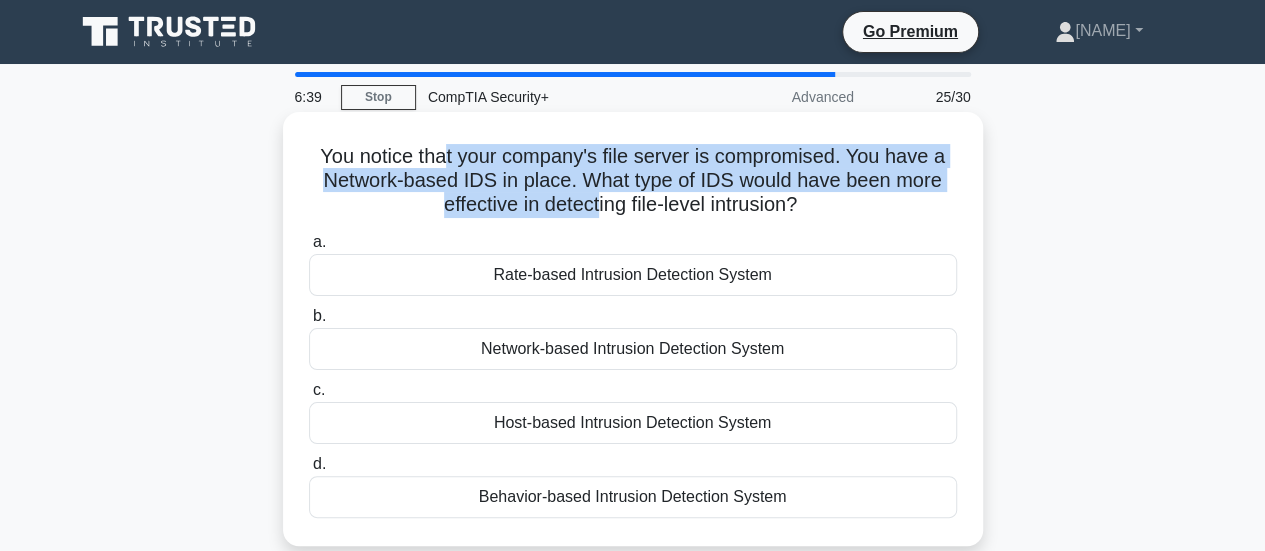 drag, startPoint x: 446, startPoint y: 154, endPoint x: 596, endPoint y: 196, distance: 155.76906 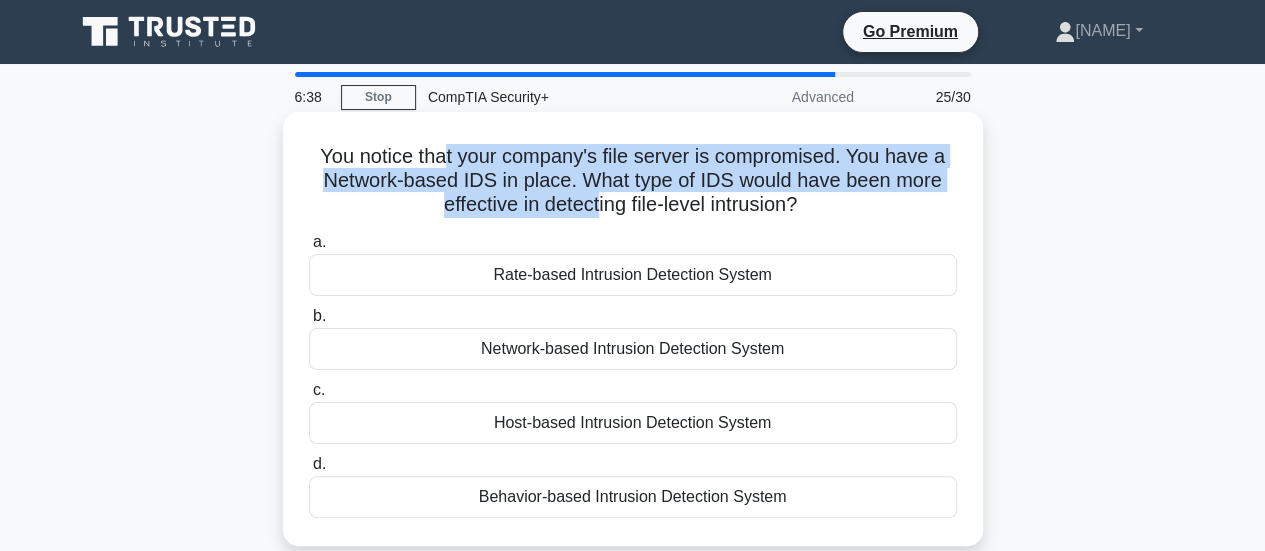 click on "You notice that your company's file server is compromised. You have a Network-based IDS in place. What type of IDS would have been more effective in detecting file-level intrusion?" at bounding box center (633, 181) 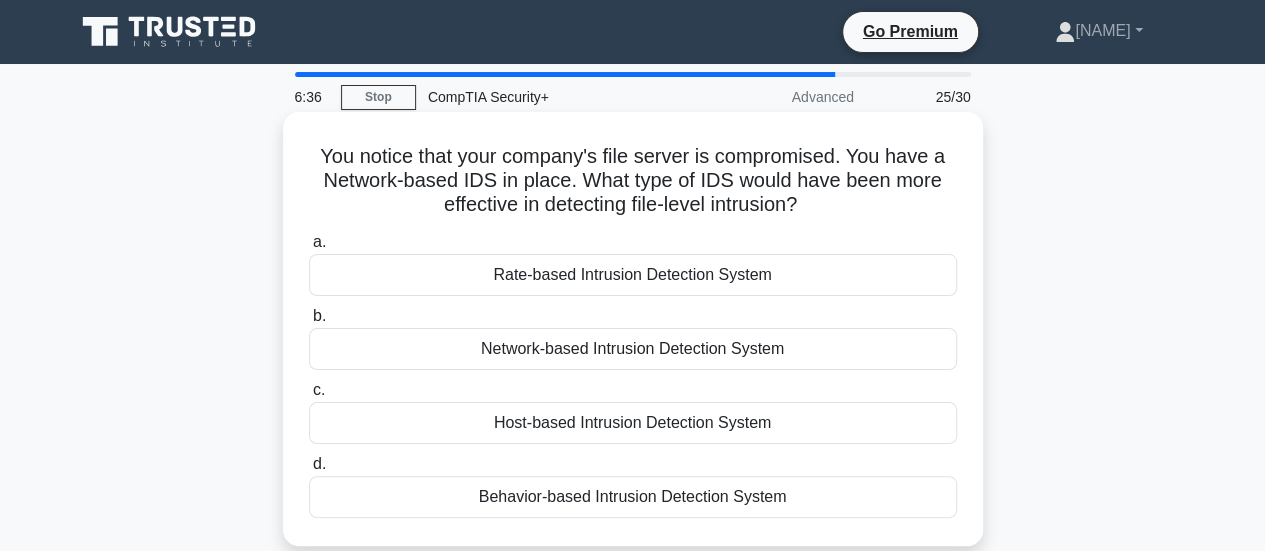 click on "Host-based Intrusion Detection System" at bounding box center (633, 423) 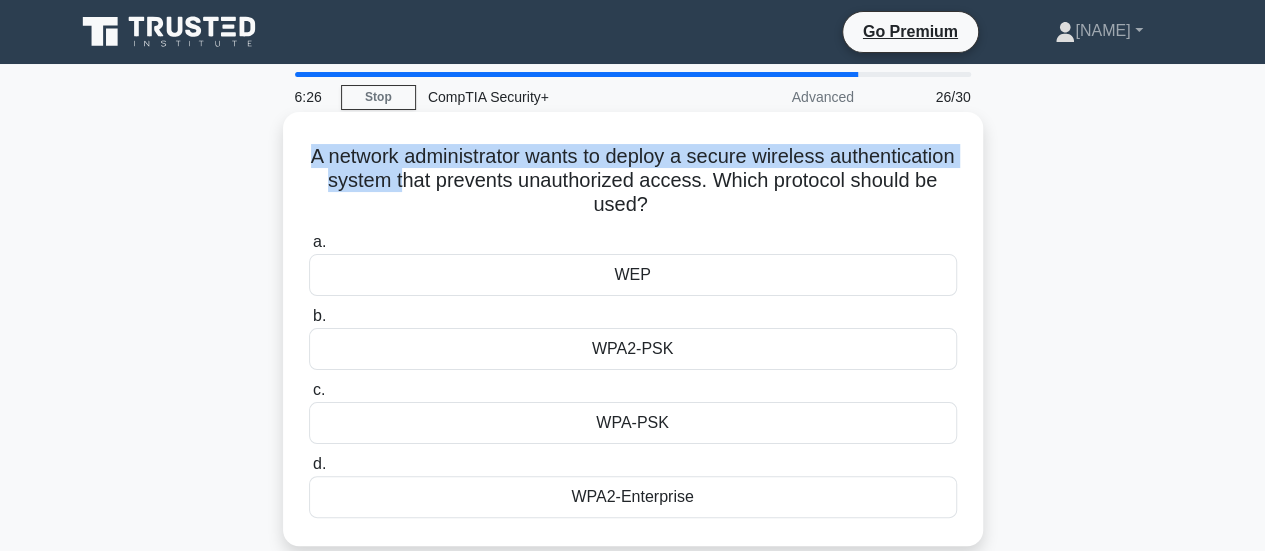 drag, startPoint x: 371, startPoint y: 153, endPoint x: 554, endPoint y: 181, distance: 185.12968 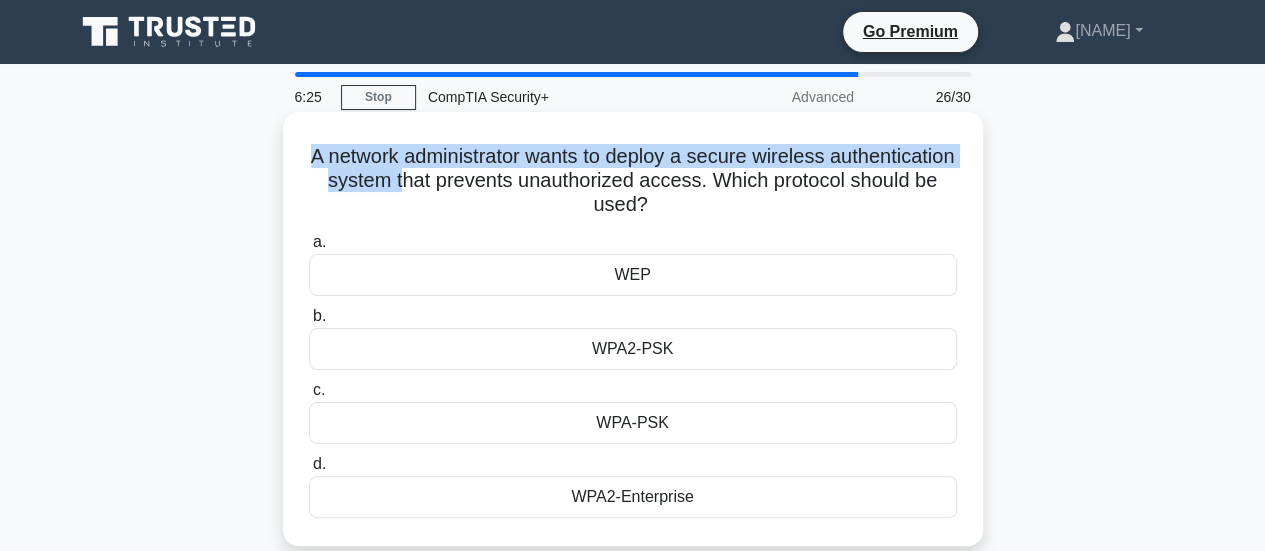 click on "A network administrator wants to deploy a secure wireless authentication system that prevents unauthorized access. Which protocol should be used?
.spinner_0XTQ{transform-origin:center;animation:spinner_y6GP .75s linear infinite}@keyframes spinner_y6GP{100%{transform:rotate(360deg)}}" at bounding box center (633, 181) 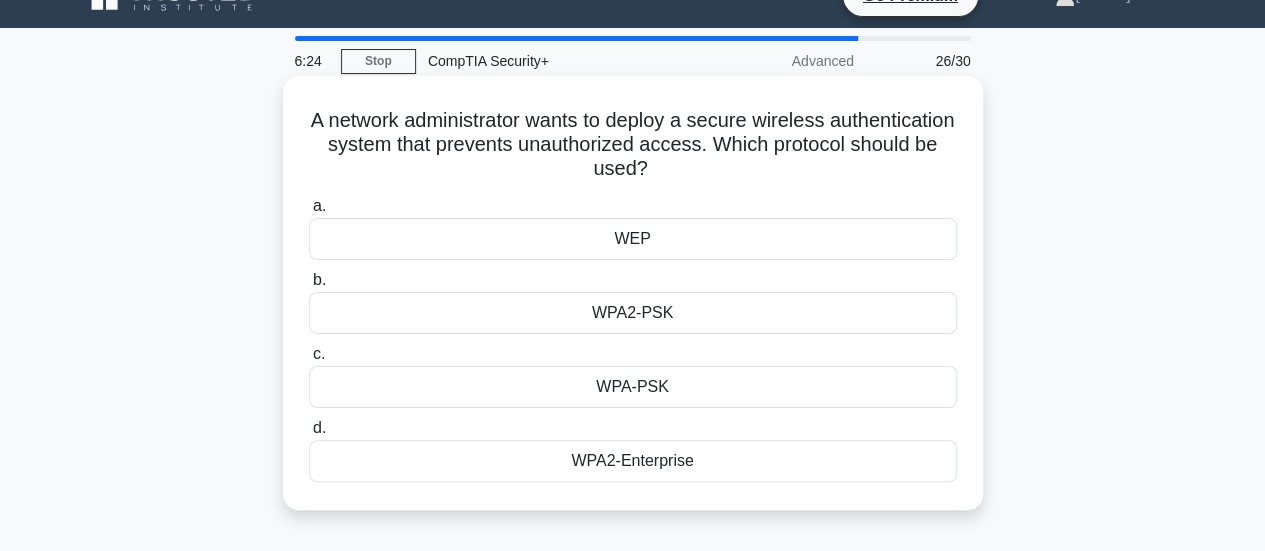 scroll, scrollTop: 40, scrollLeft: 0, axis: vertical 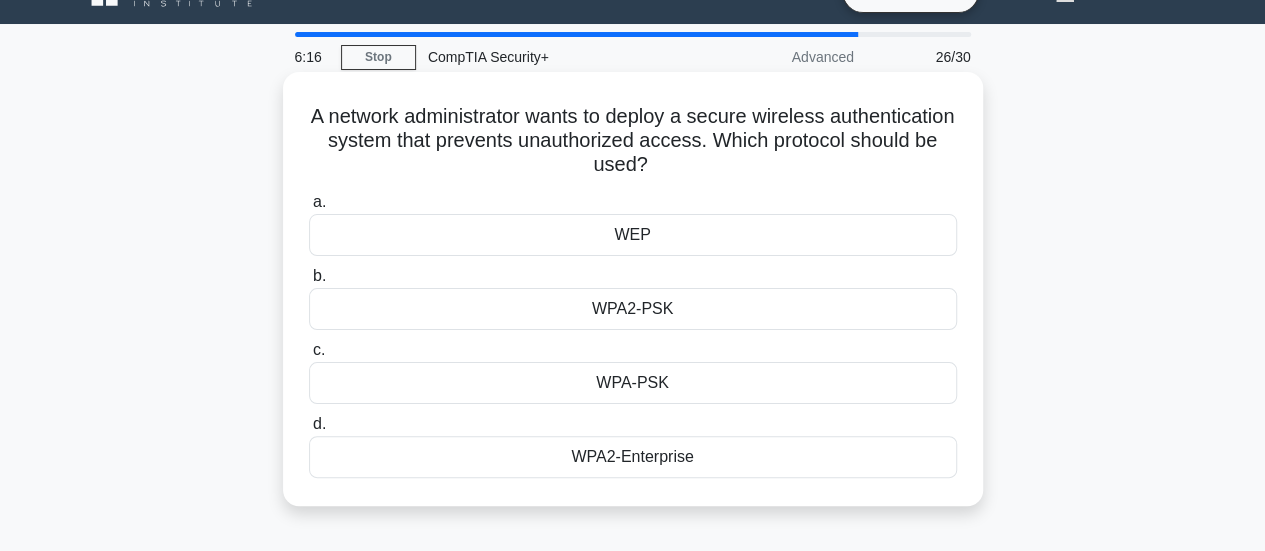 click on "WPA2-Enterprise" at bounding box center [633, 457] 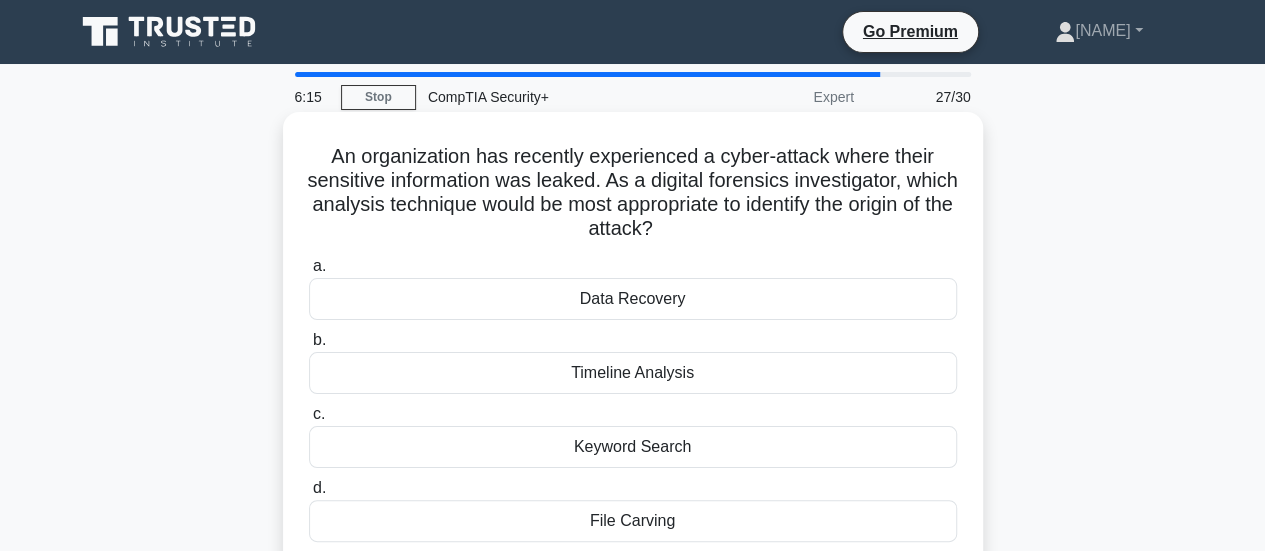scroll, scrollTop: 0, scrollLeft: 0, axis: both 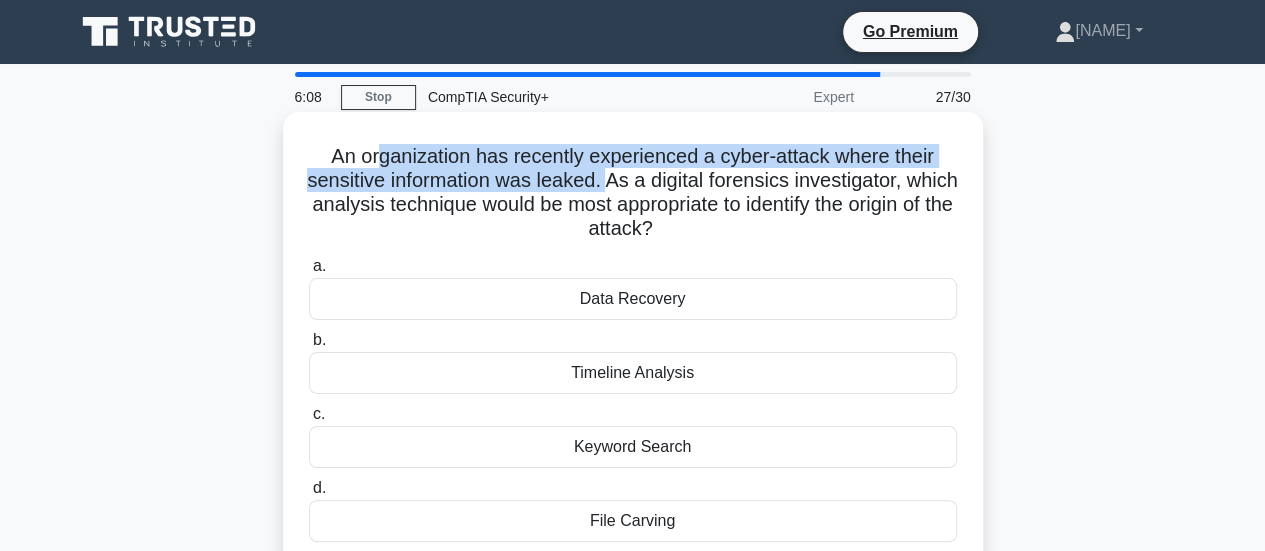 drag, startPoint x: 372, startPoint y: 165, endPoint x: 633, endPoint y: 187, distance: 261.92557 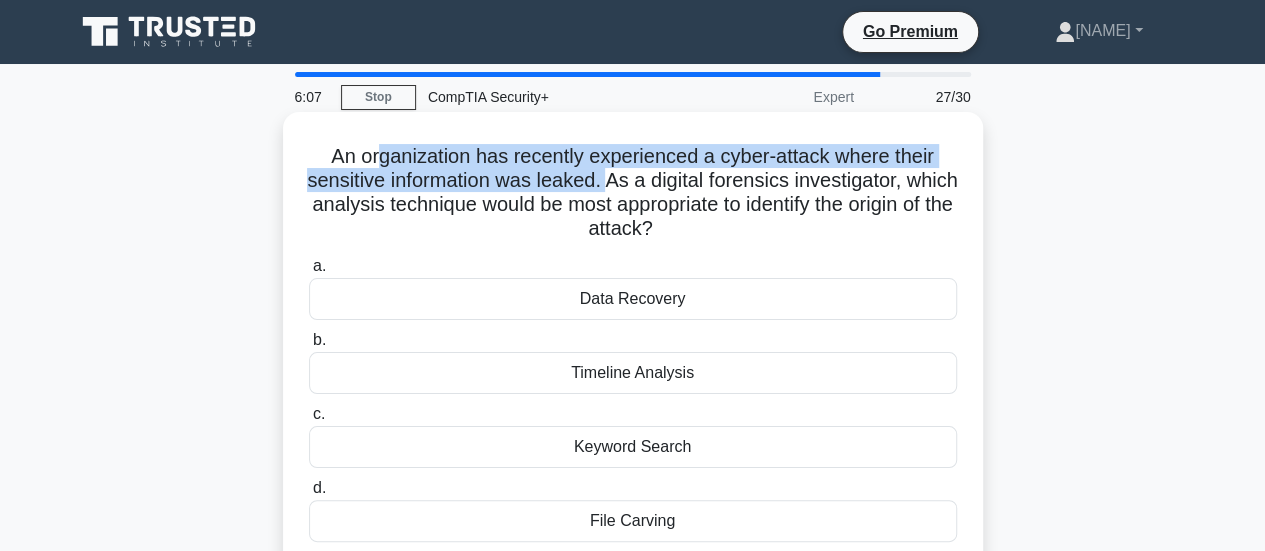 click on "An organization has recently experienced a cyber-attack where their sensitive information was leaked. As a digital forensics investigator, which analysis technique would be most appropriate to identify the origin of the attack?
.spinner_0XTQ{transform-origin:center;animation:spinner_y6GP .75s linear infinite}@keyframes spinner_y6GP{100%{transform:rotate(360deg)}}" at bounding box center [633, 193] 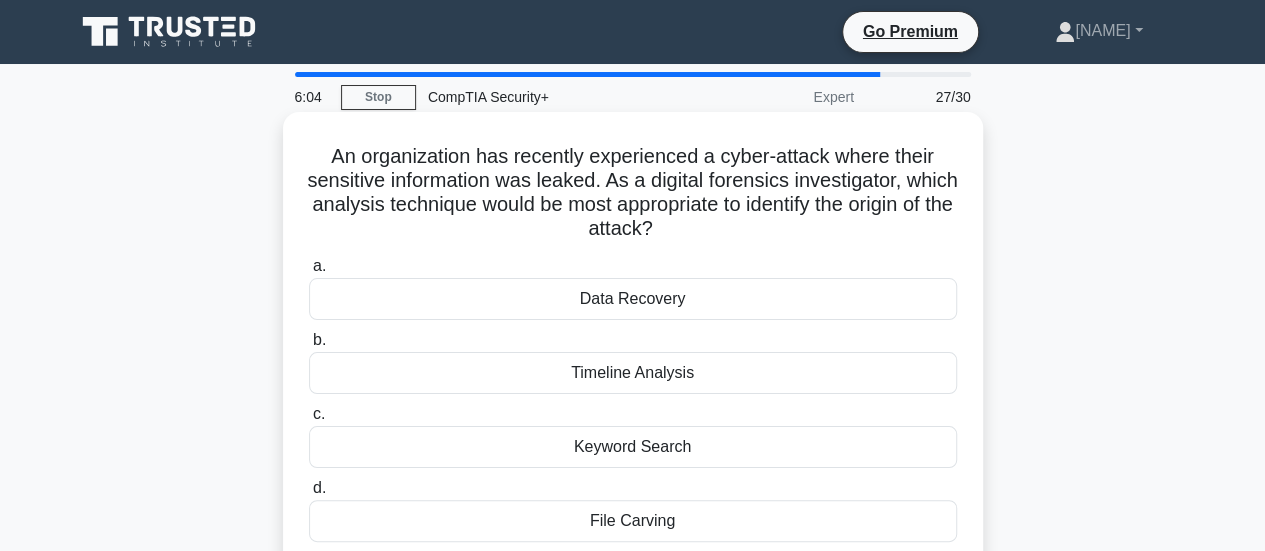 scroll, scrollTop: 40, scrollLeft: 0, axis: vertical 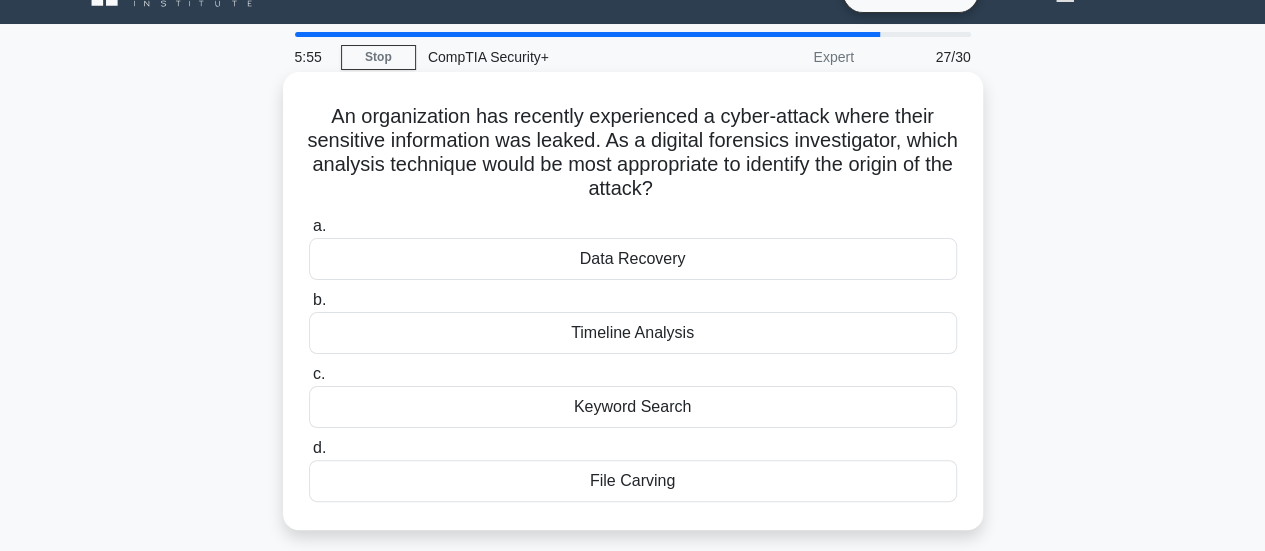 click on "Timeline Analysis" at bounding box center (633, 333) 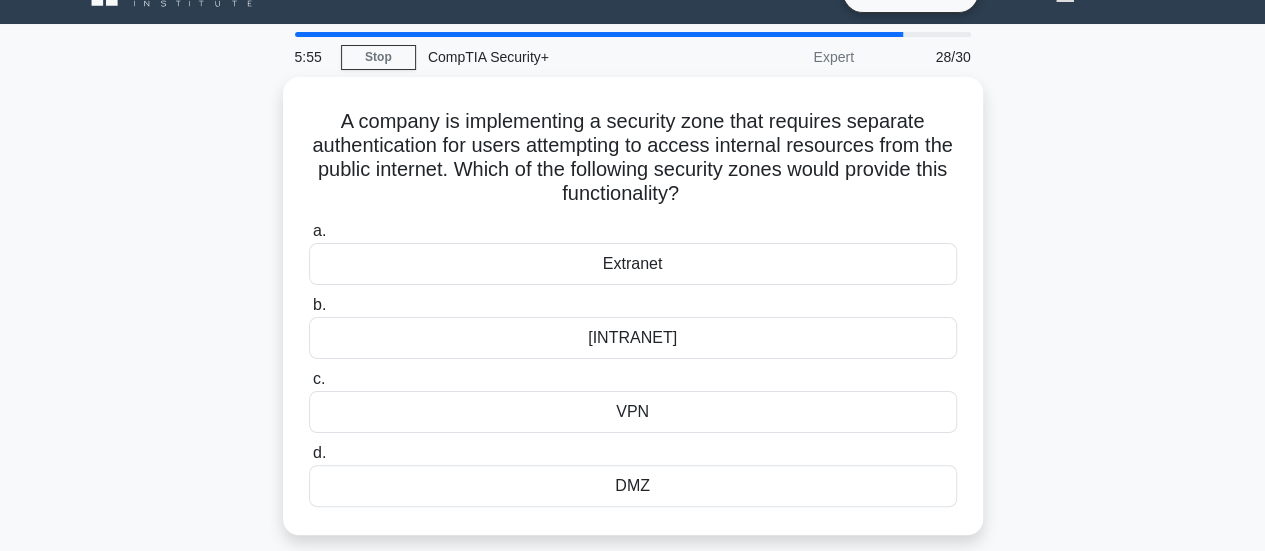 scroll, scrollTop: 0, scrollLeft: 0, axis: both 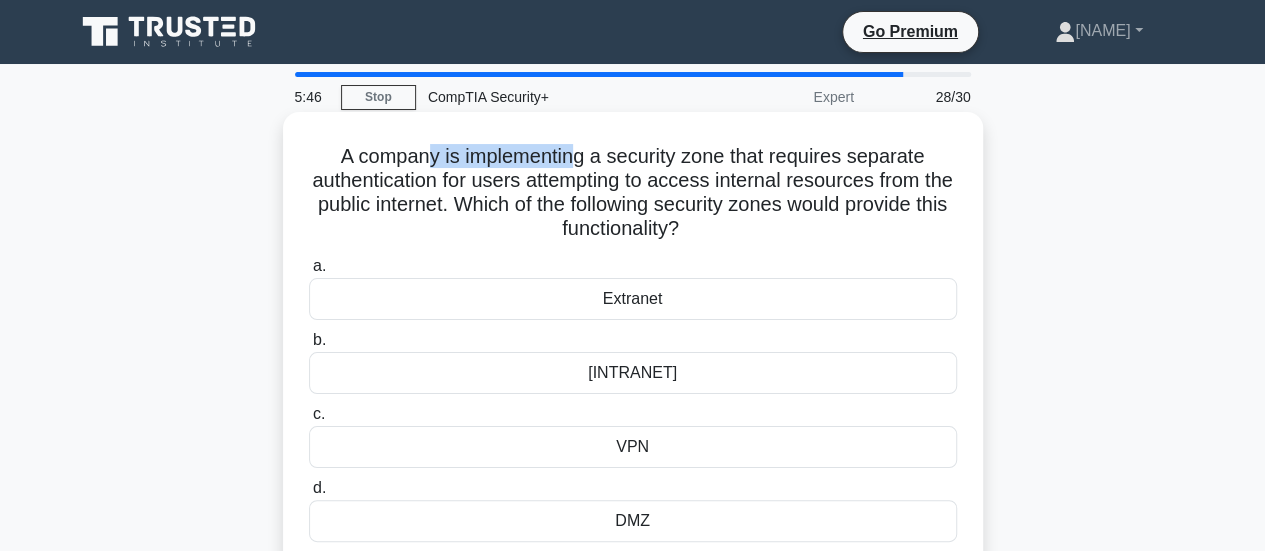 drag, startPoint x: 423, startPoint y: 158, endPoint x: 570, endPoint y: 154, distance: 147.05441 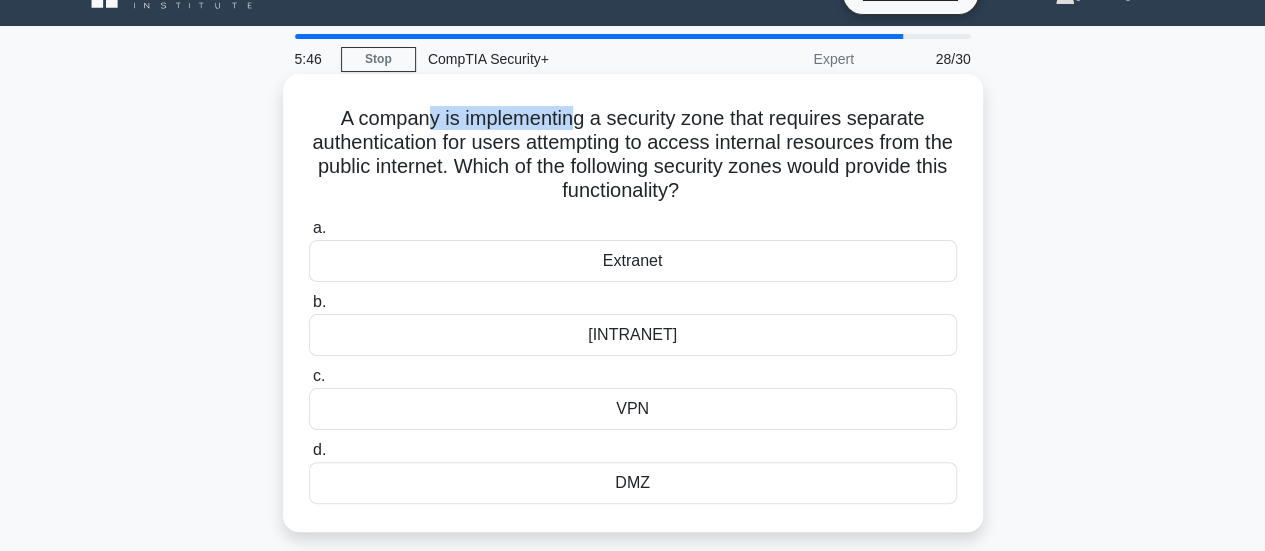 scroll, scrollTop: 40, scrollLeft: 0, axis: vertical 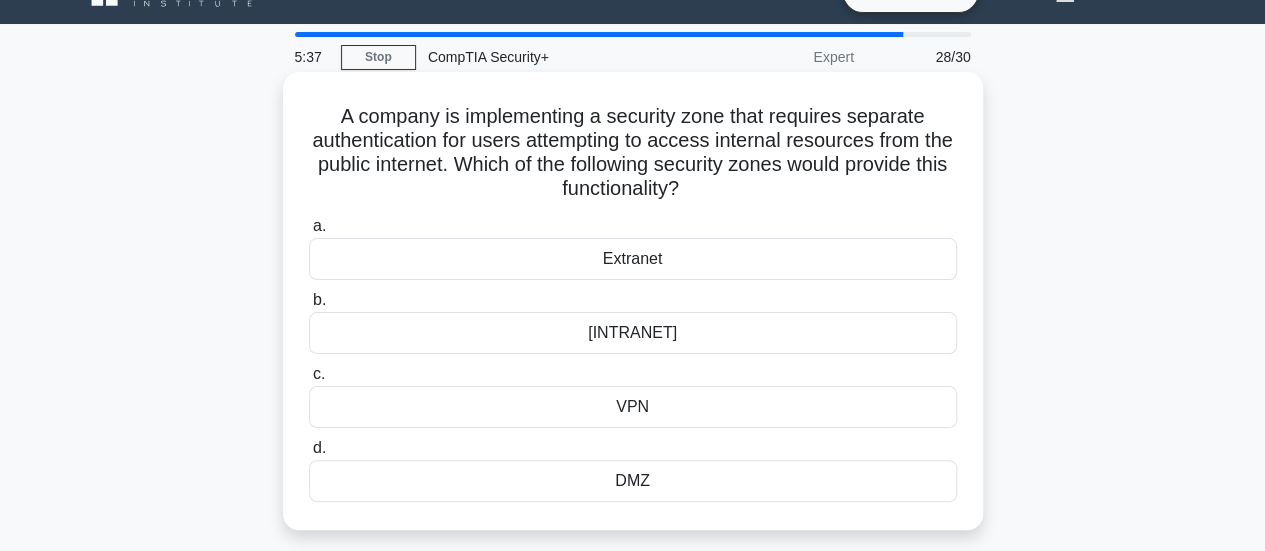 click on "DMZ" at bounding box center [633, 481] 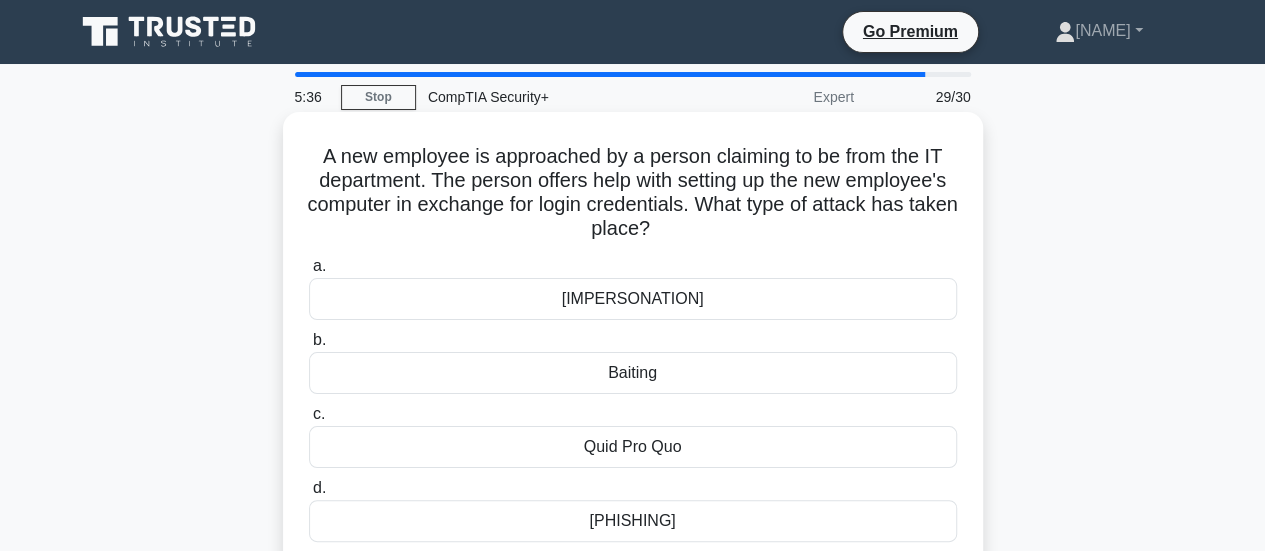 scroll, scrollTop: 0, scrollLeft: 0, axis: both 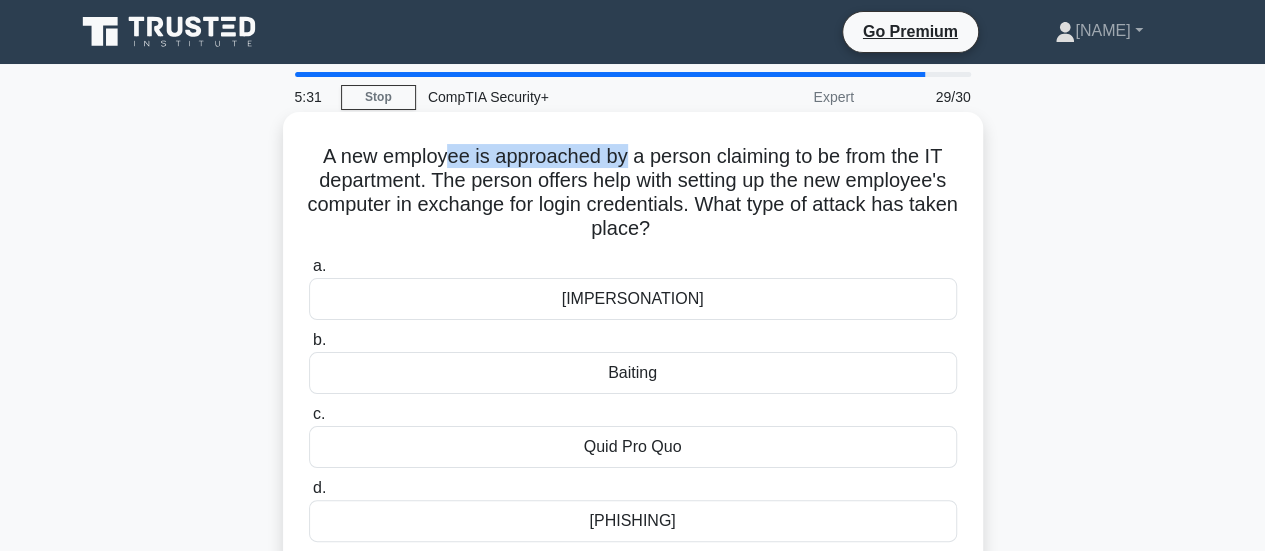 drag, startPoint x: 444, startPoint y: 150, endPoint x: 626, endPoint y: 153, distance: 182.02472 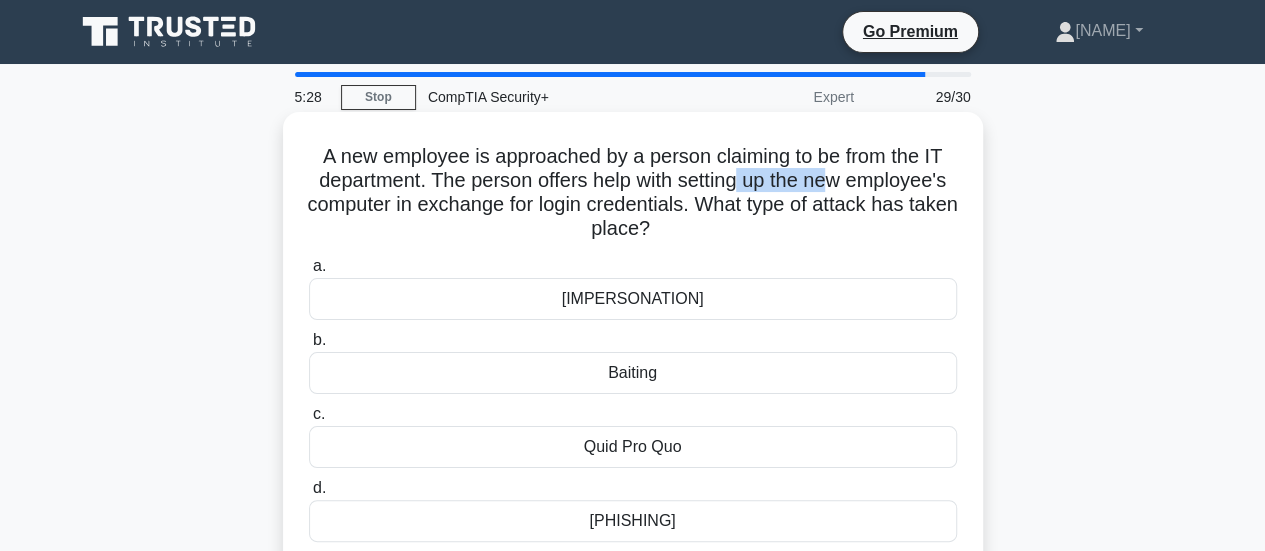 drag, startPoint x: 742, startPoint y: 170, endPoint x: 840, endPoint y: 171, distance: 98.005104 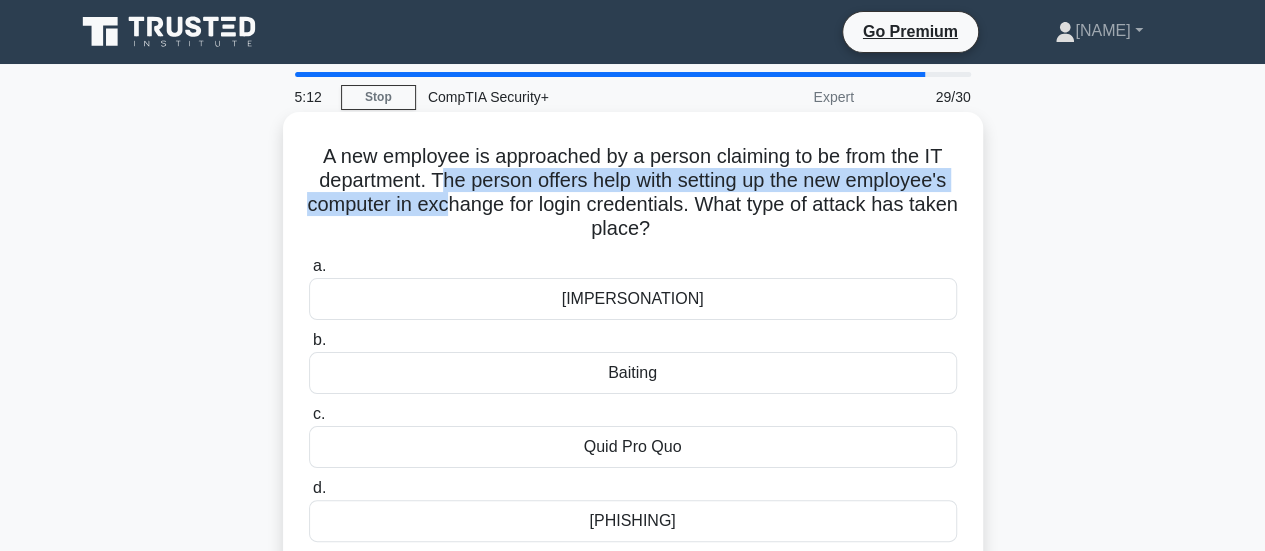drag, startPoint x: 435, startPoint y: 184, endPoint x: 475, endPoint y: 197, distance: 42.059483 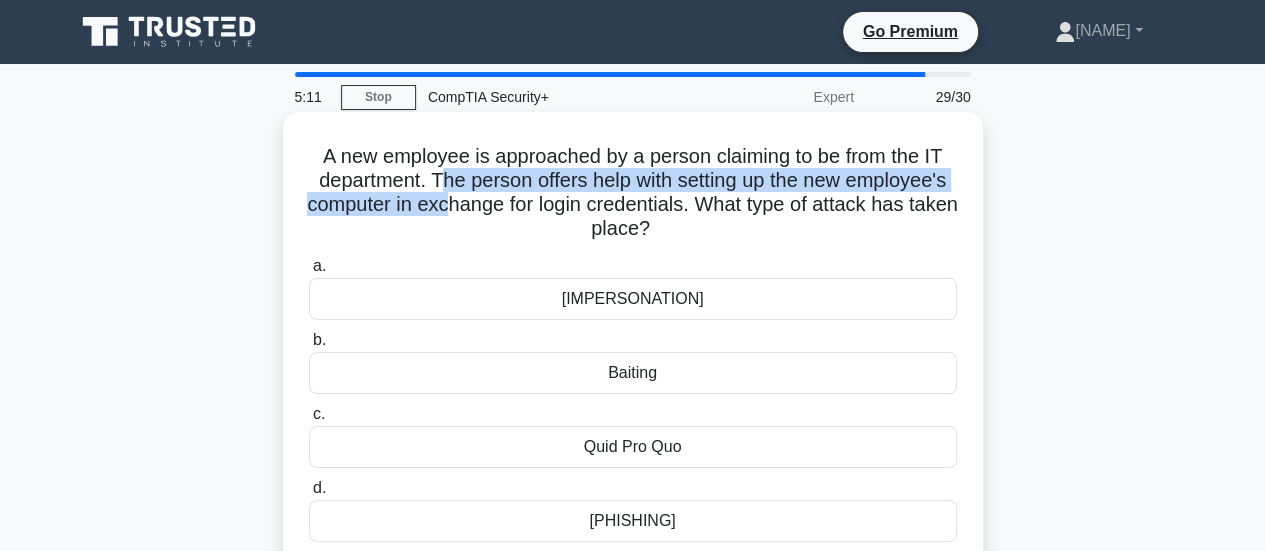 click on "A new employee is approached by a person claiming to be from the IT department. The person offers help with setting up the new employee's computer in exchange for login credentials. What type of attack has taken place?
.spinner_0XTQ{transform-origin:center;animation:spinner_y6GP .75s linear infinite}@keyframes spinner_y6GP{100%{transform:rotate(360deg)}}" at bounding box center [633, 193] 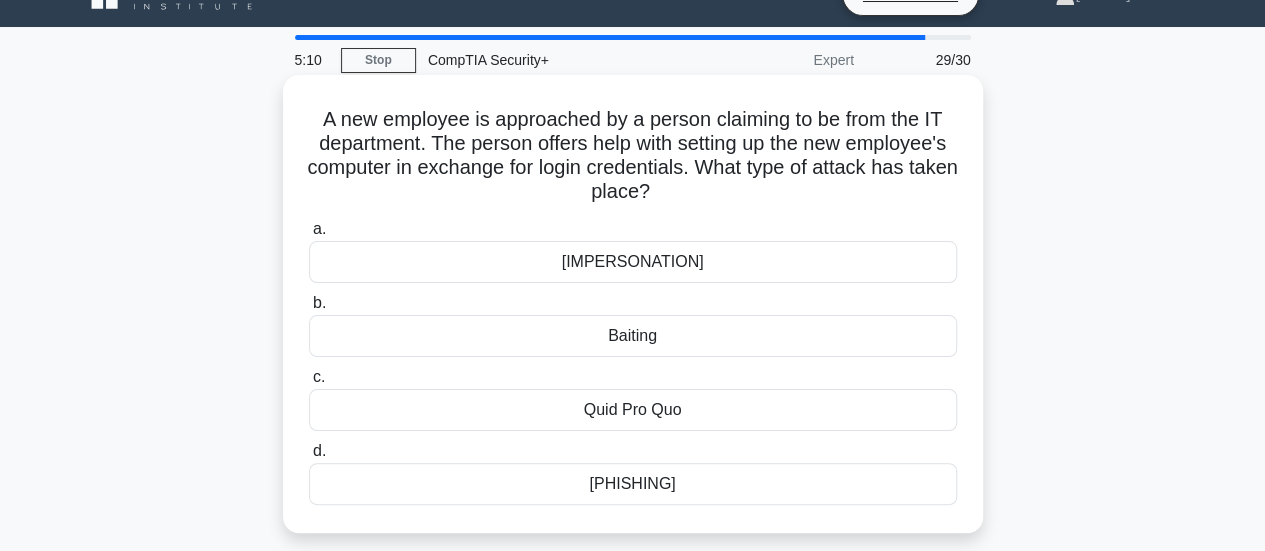 scroll, scrollTop: 40, scrollLeft: 0, axis: vertical 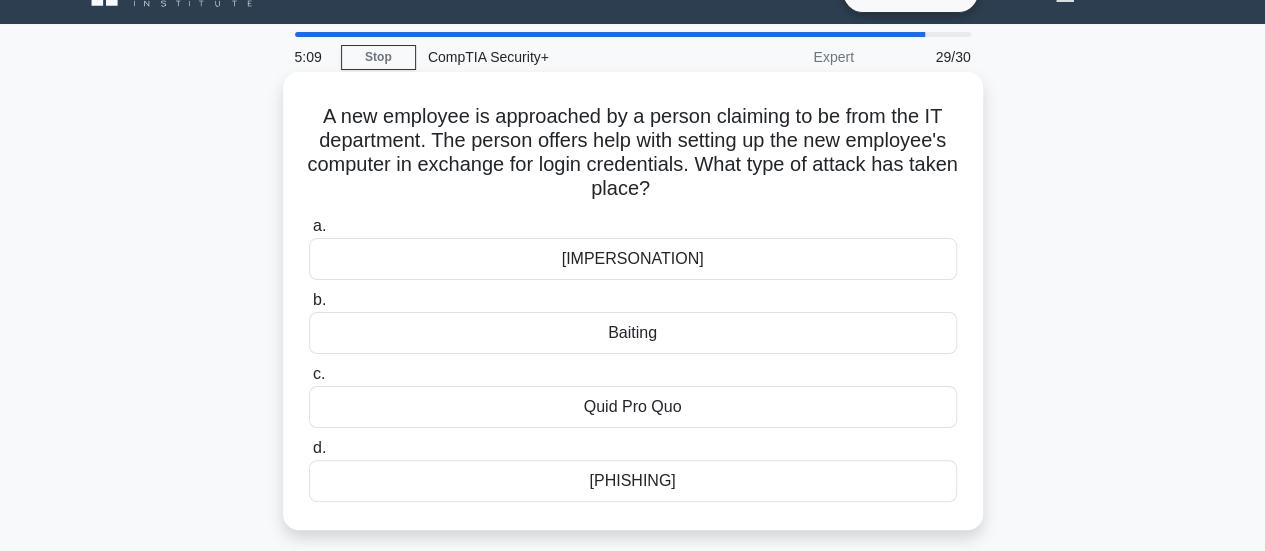click on "Quid Pro Quo" at bounding box center (633, 407) 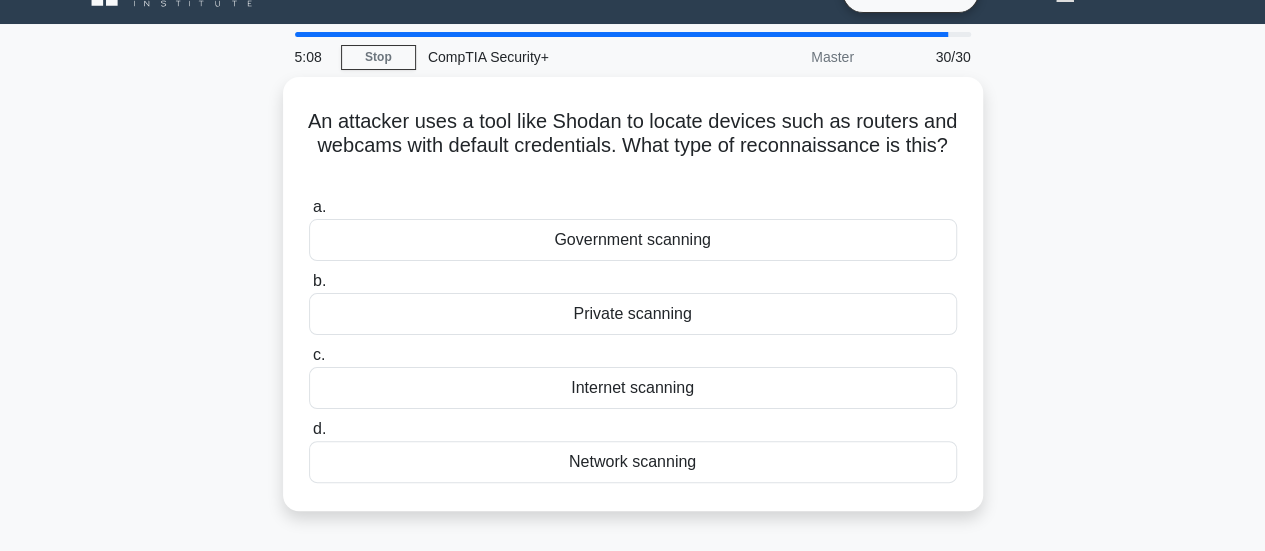 scroll, scrollTop: 0, scrollLeft: 0, axis: both 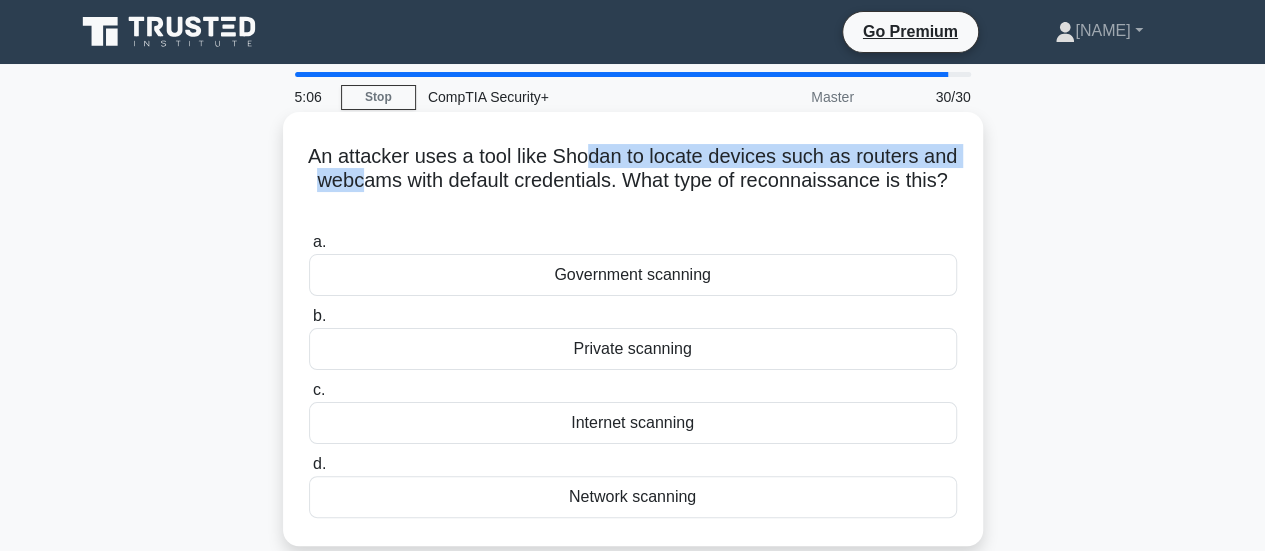 drag, startPoint x: 405, startPoint y: 171, endPoint x: 612, endPoint y: 162, distance: 207.19556 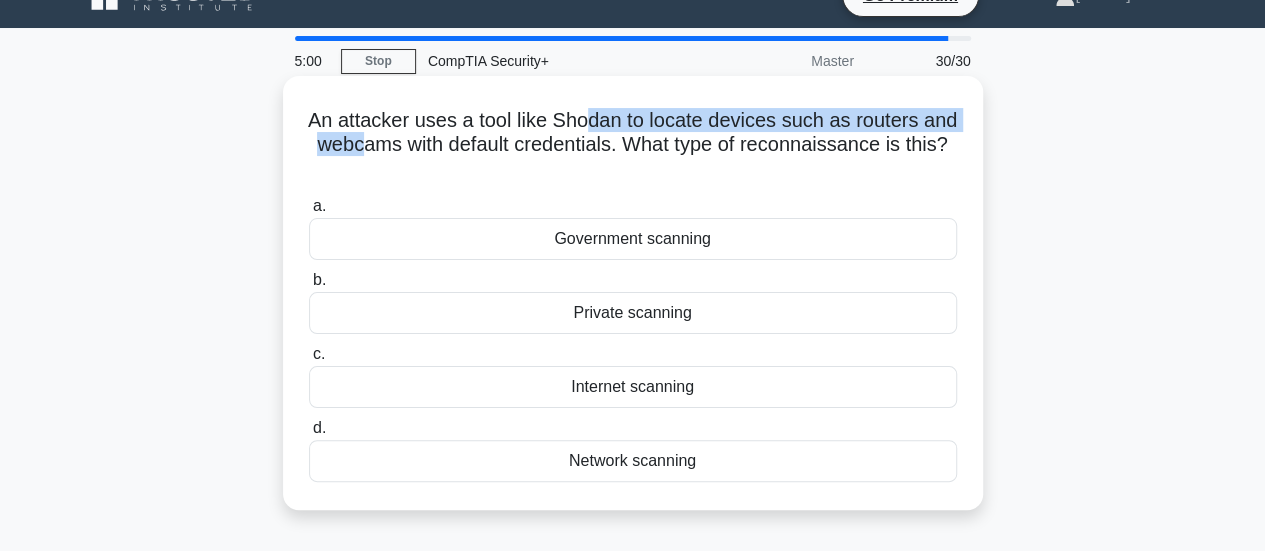 scroll, scrollTop: 40, scrollLeft: 0, axis: vertical 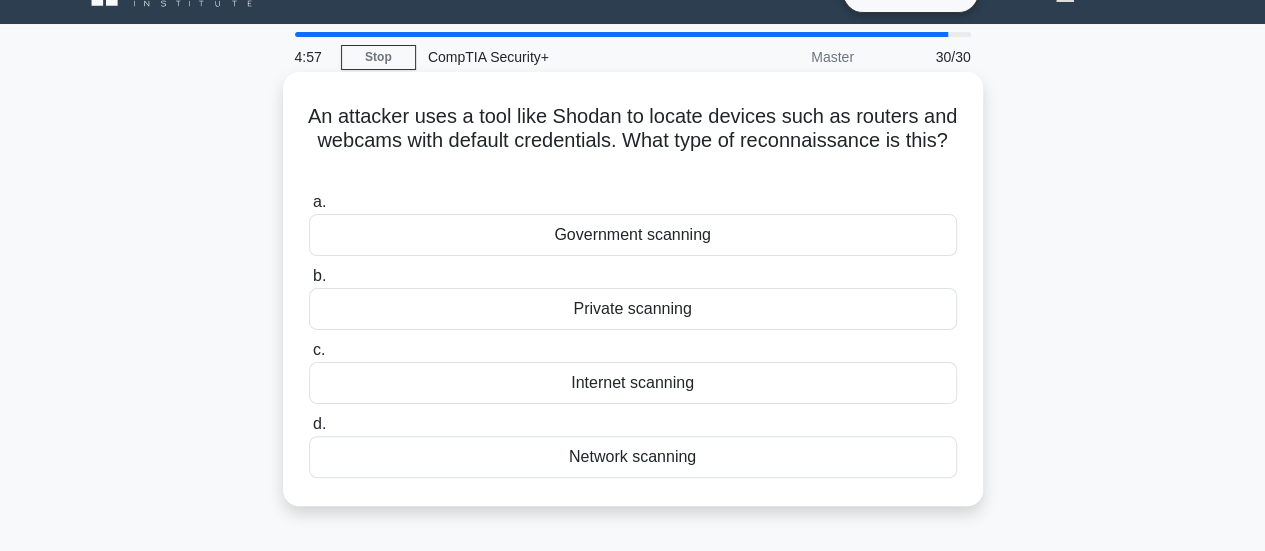 click on "Internet scanning" at bounding box center (633, 383) 